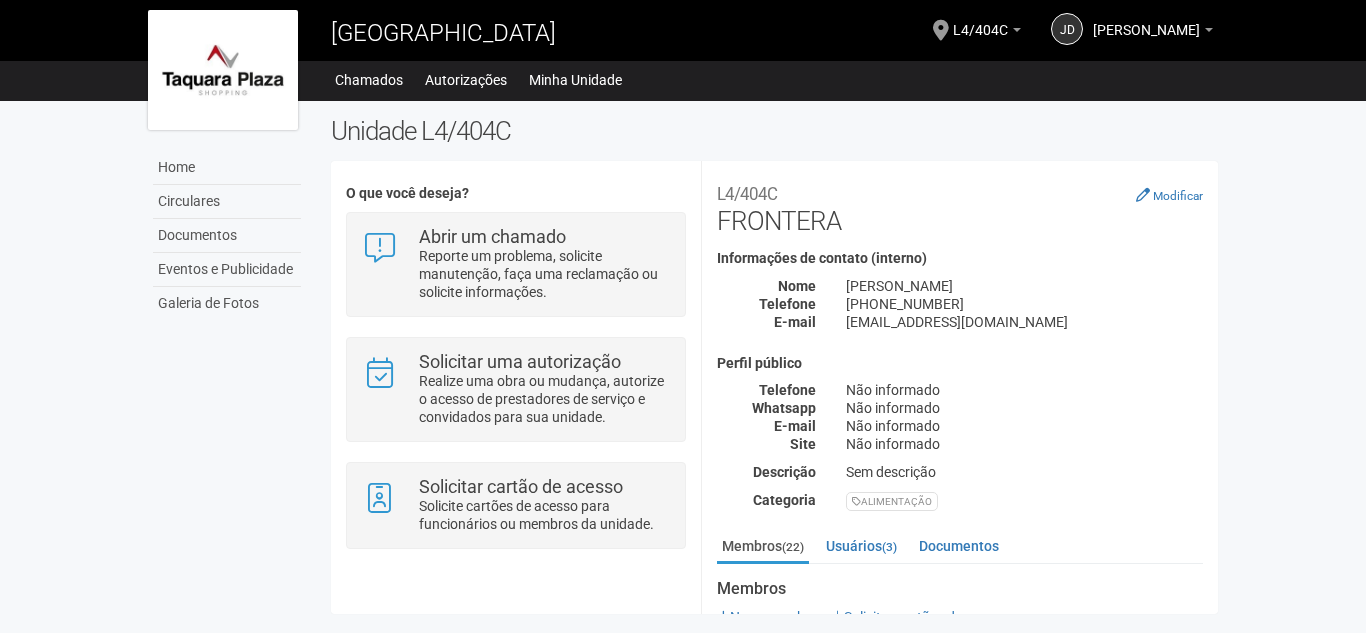 scroll, scrollTop: 0, scrollLeft: 0, axis: both 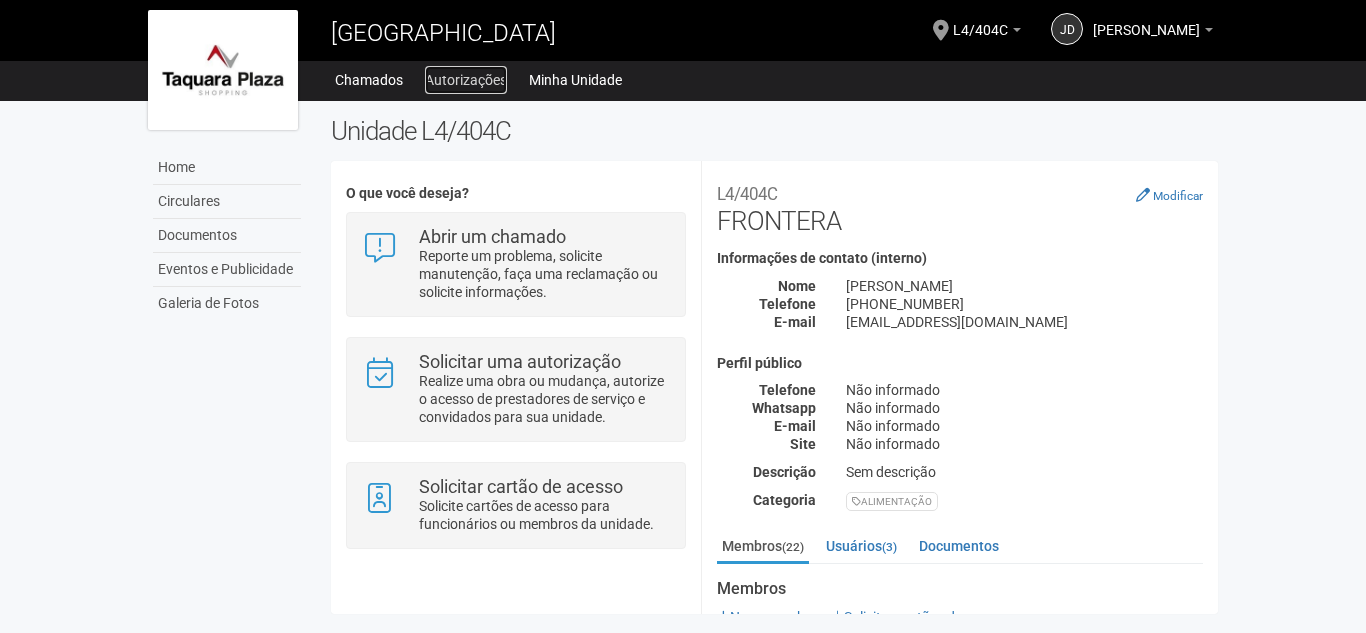 click on "Autorizações" at bounding box center [466, 80] 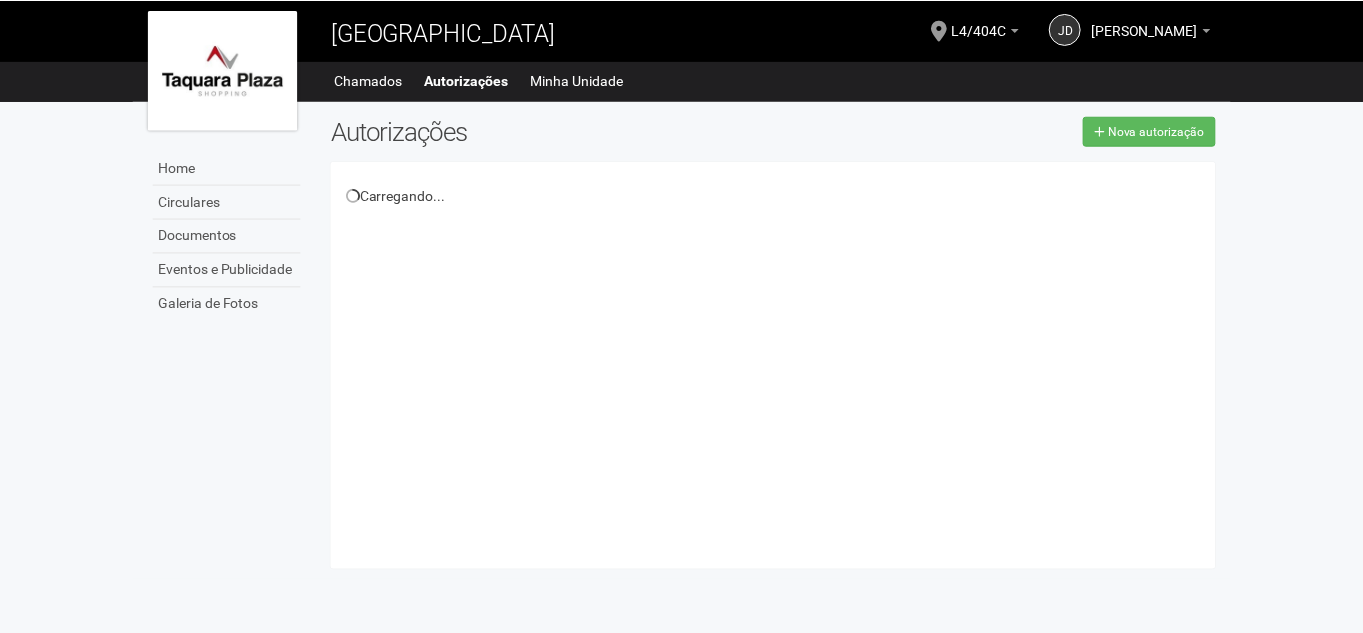 scroll, scrollTop: 0, scrollLeft: 0, axis: both 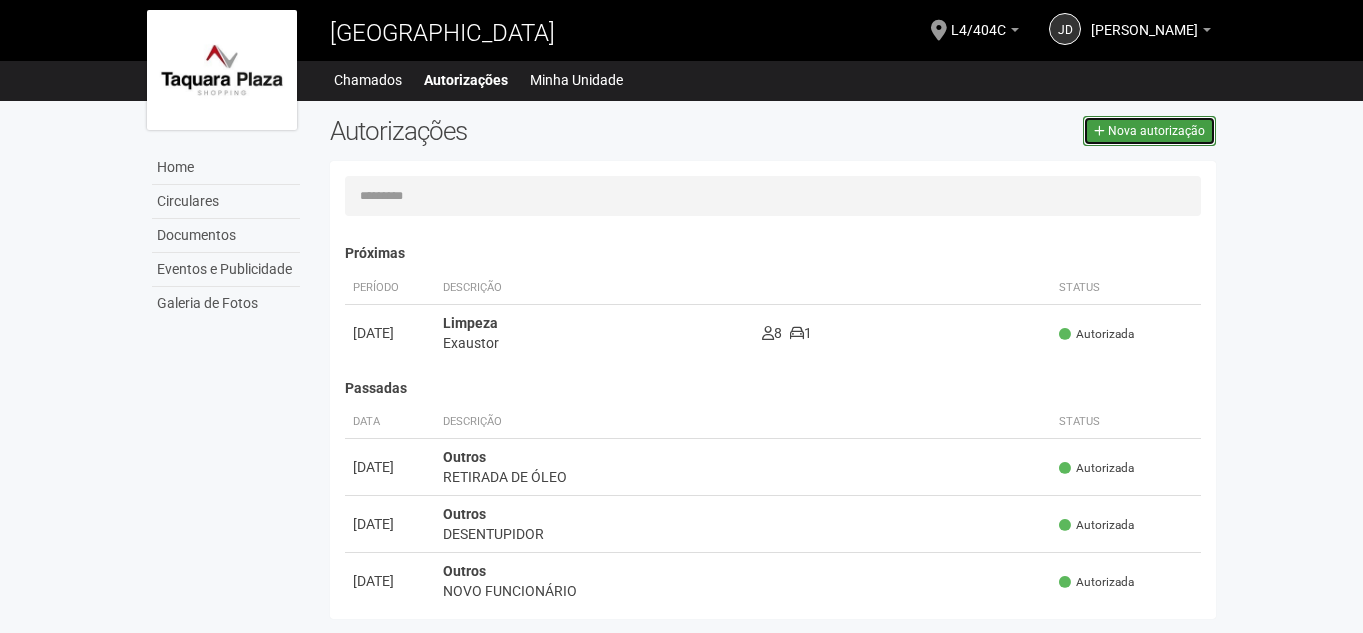click on "Nova autorização" at bounding box center [1149, 131] 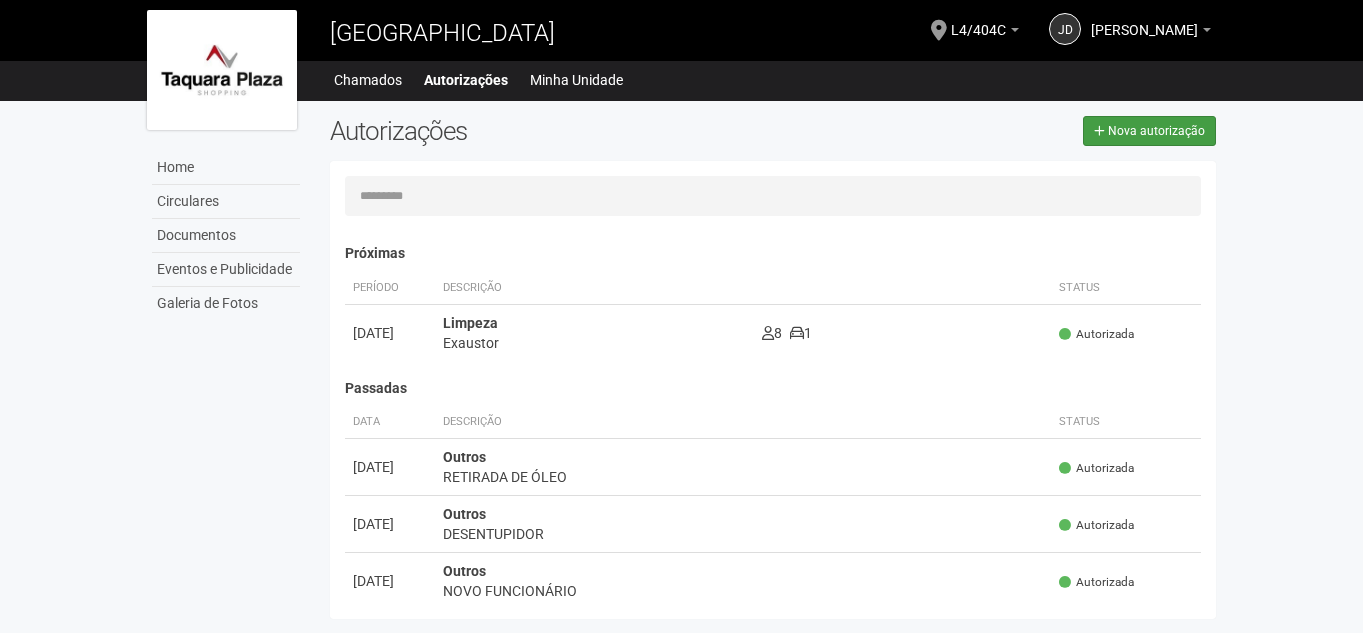 select on "**" 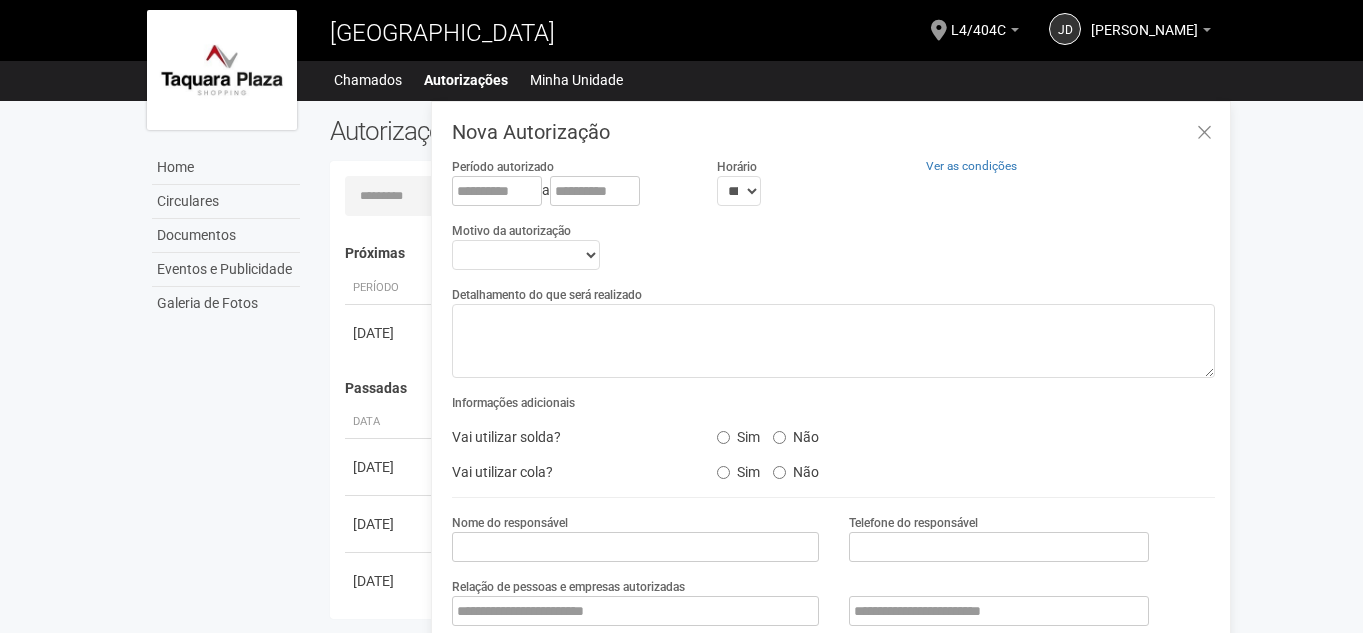 scroll, scrollTop: 31, scrollLeft: 0, axis: vertical 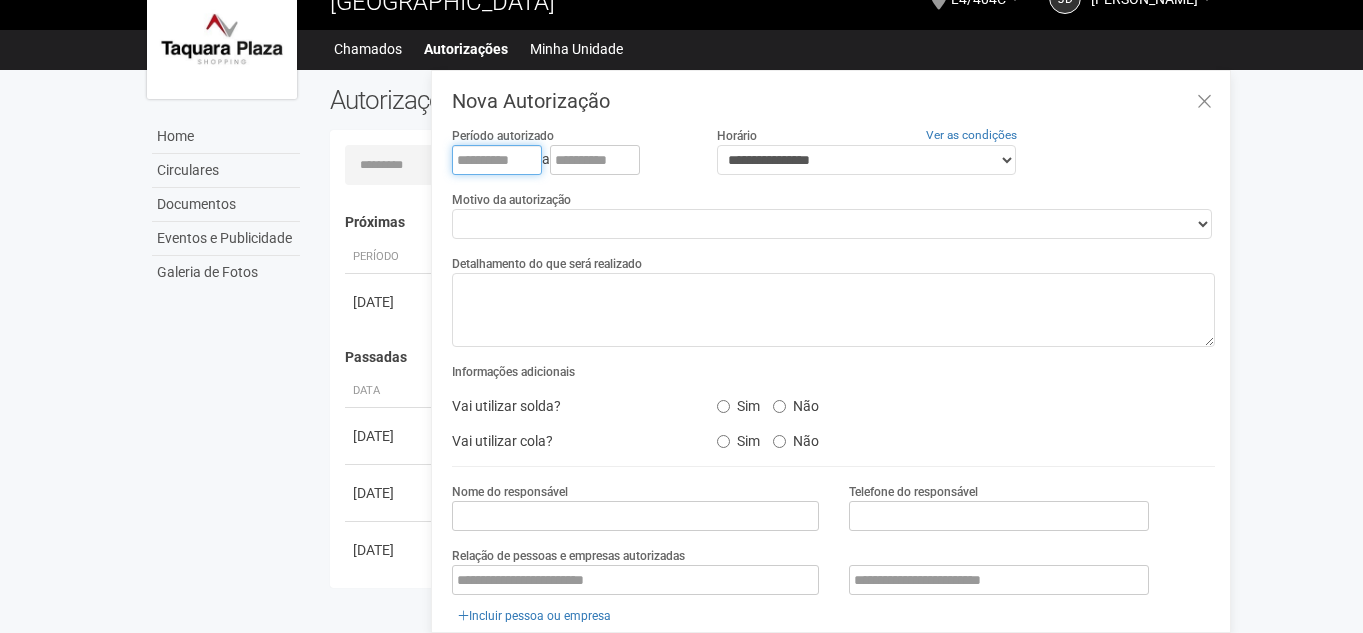 drag, startPoint x: 458, startPoint y: 153, endPoint x: 728, endPoint y: 137, distance: 270.47366 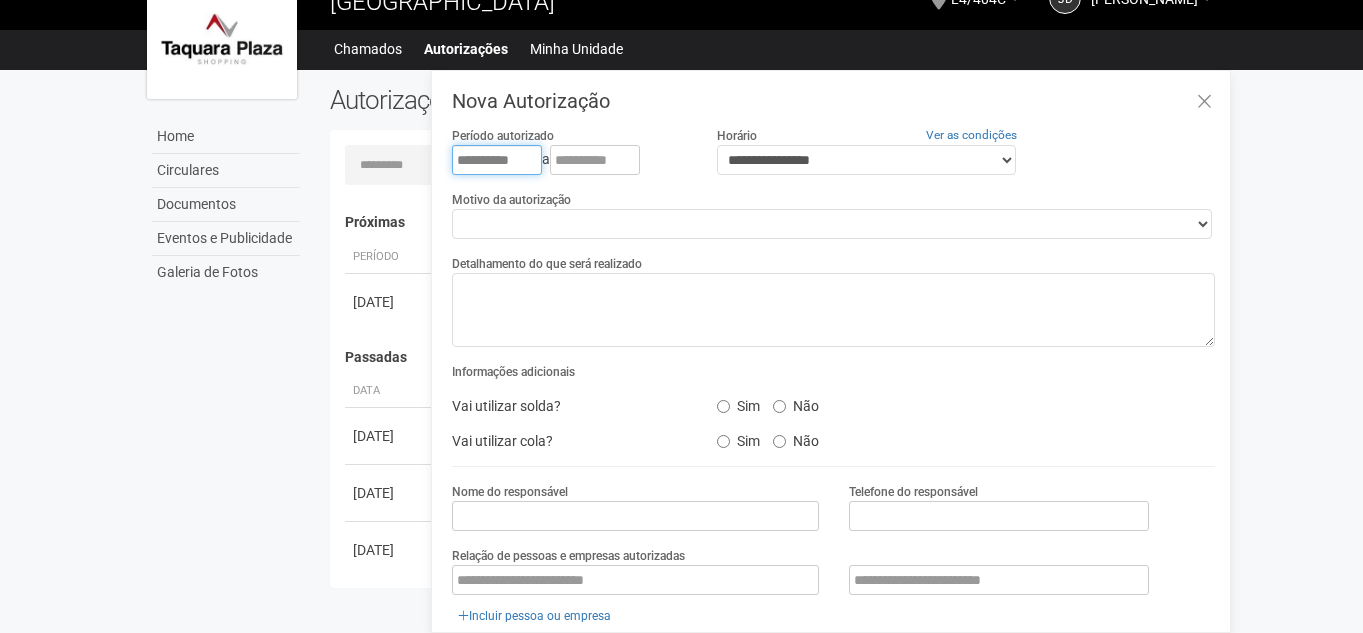 type on "**********" 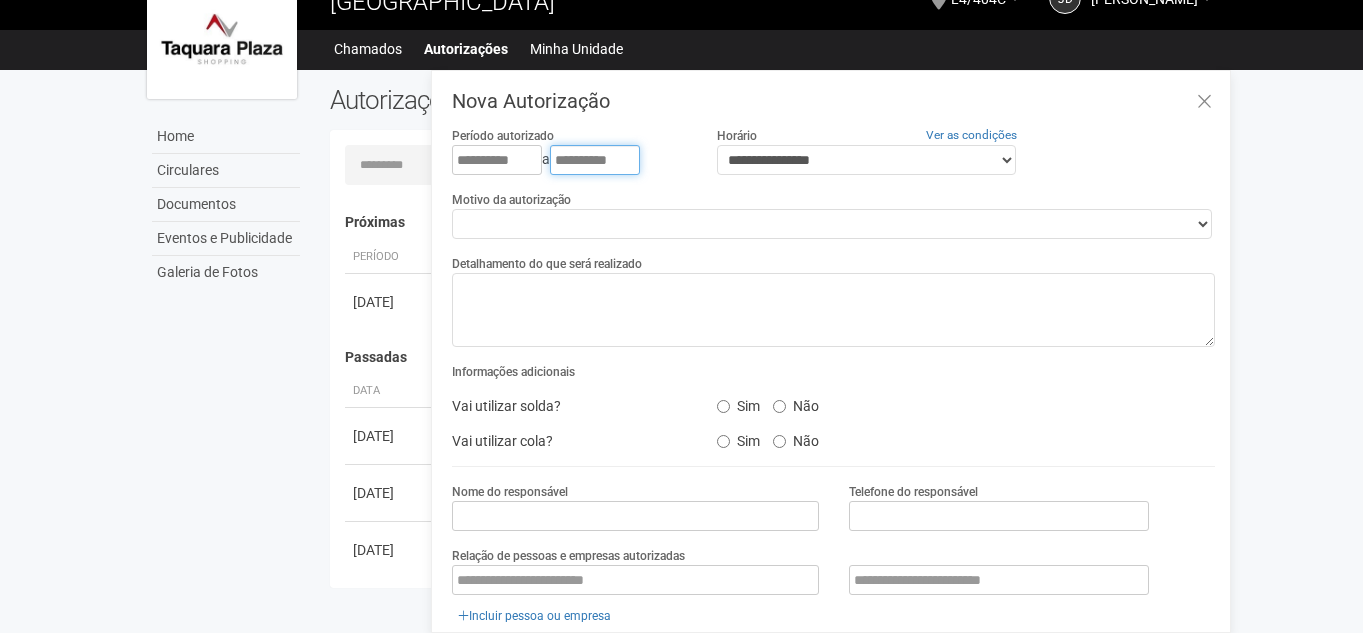 type on "**********" 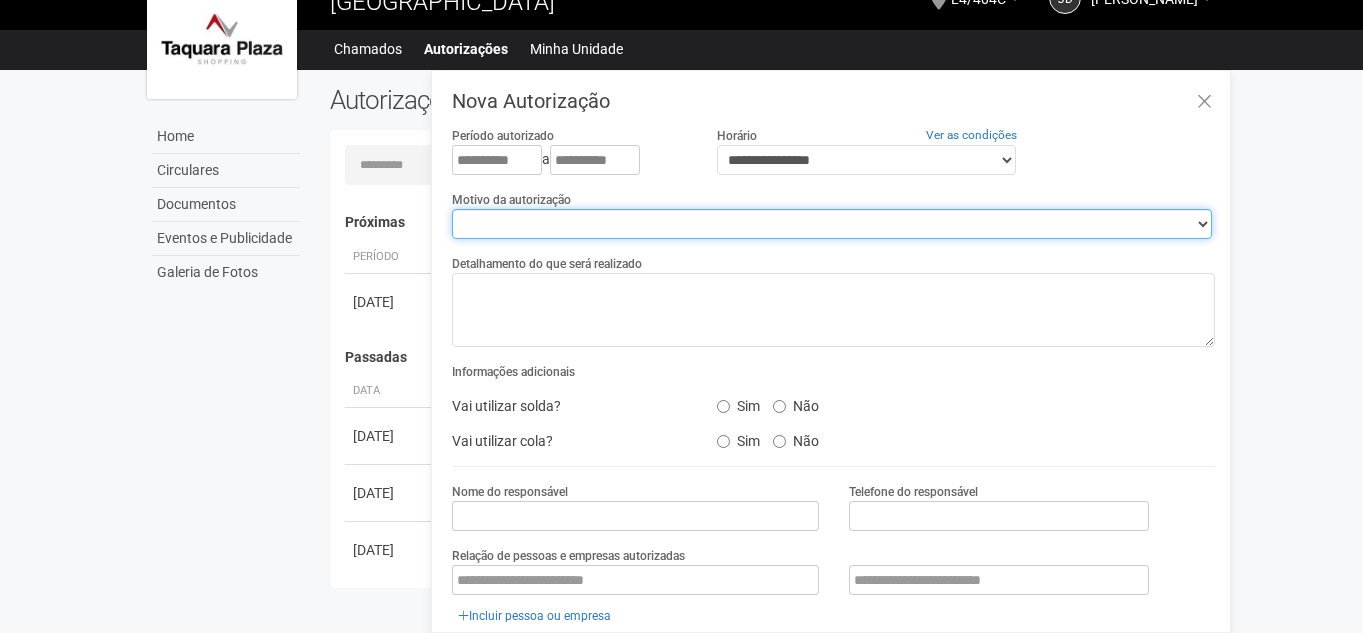 click on "**********" at bounding box center [832, 224] 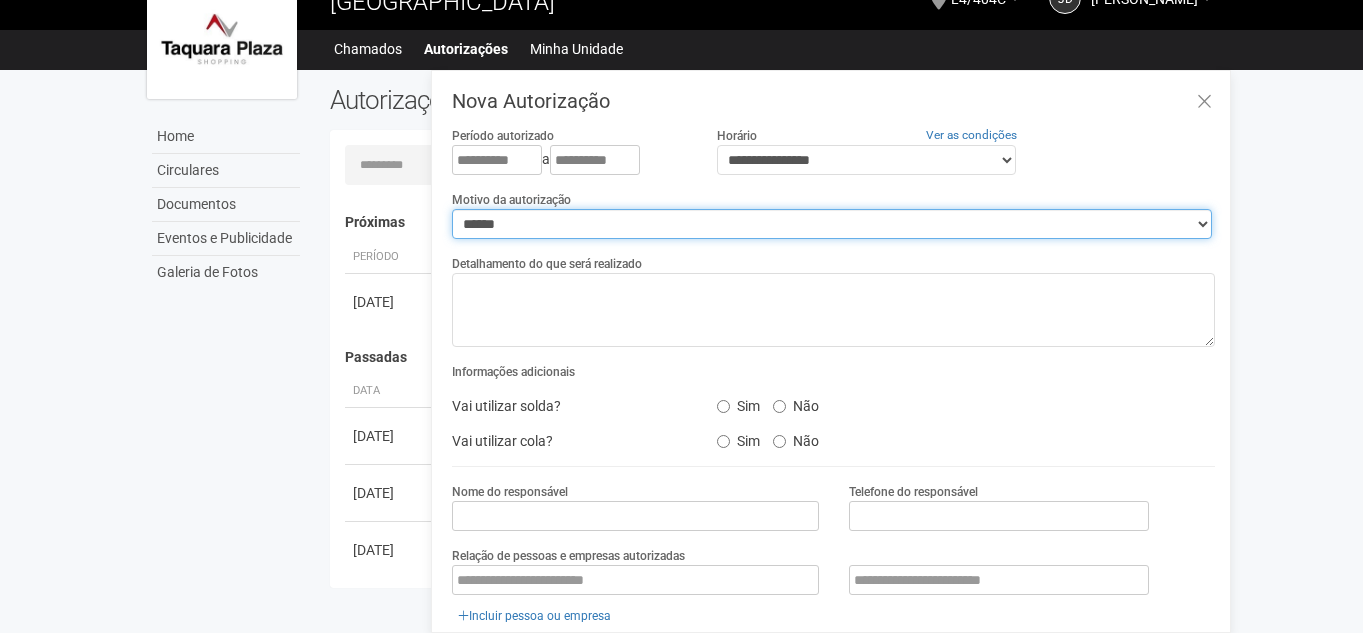 click on "**********" at bounding box center (832, 224) 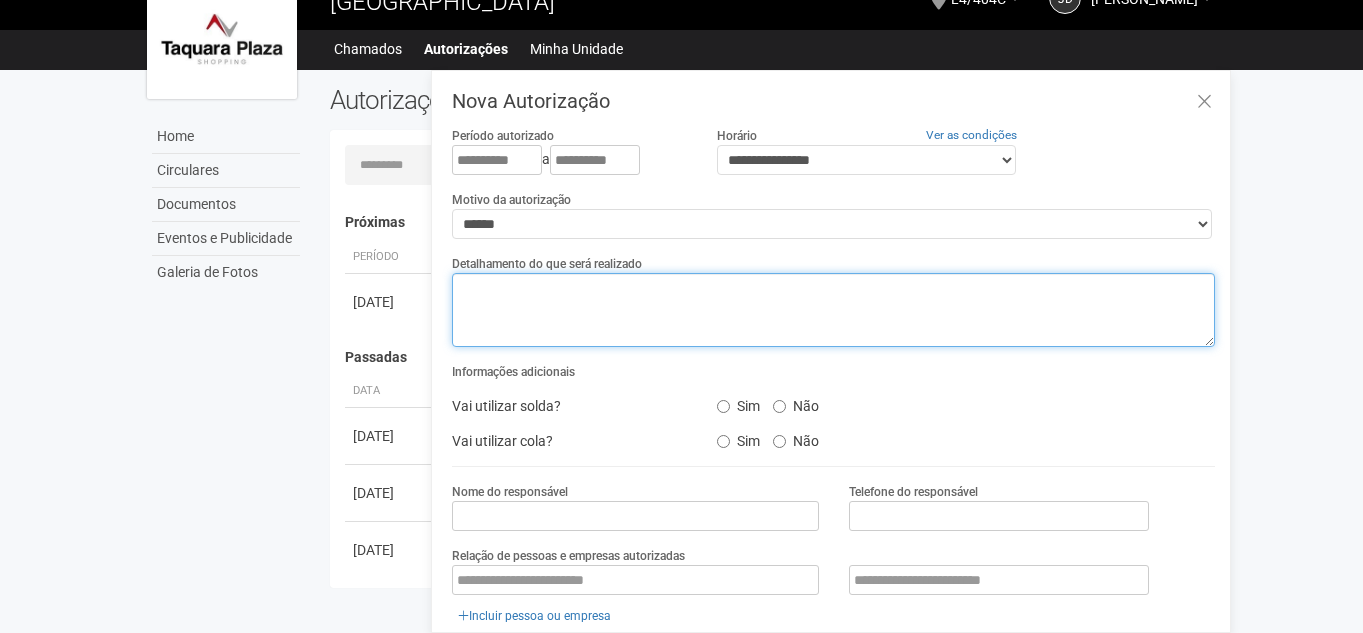 click at bounding box center (833, 310) 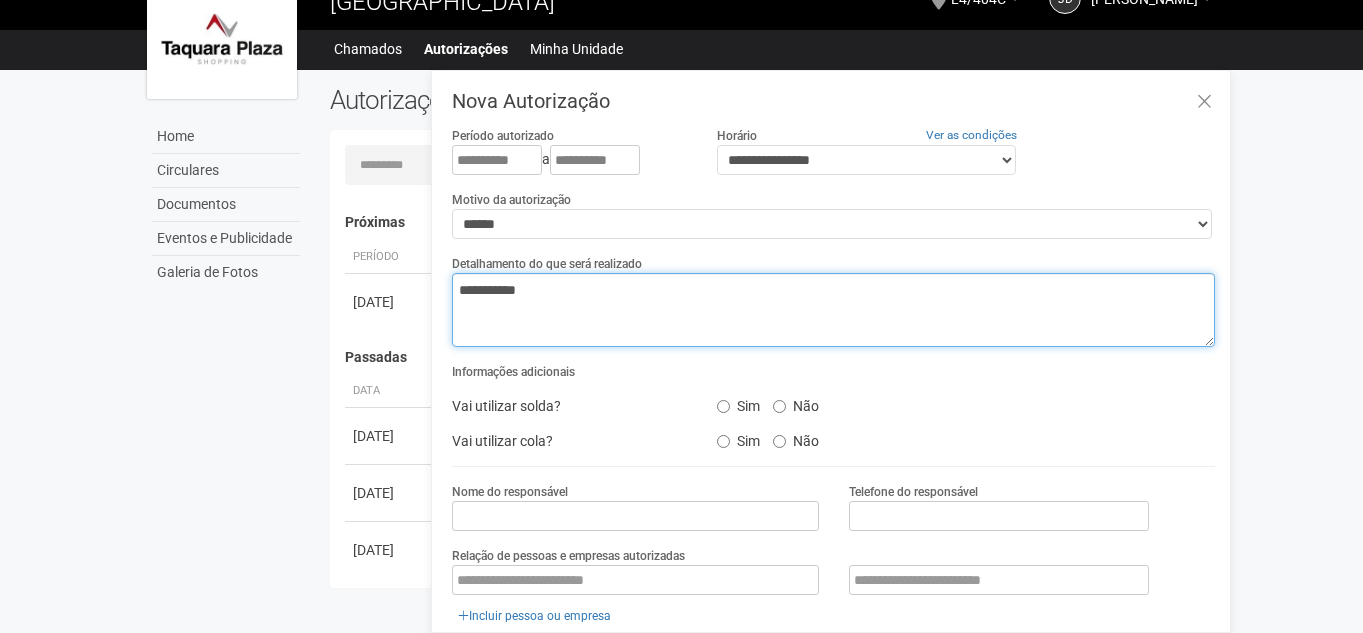 type on "**********" 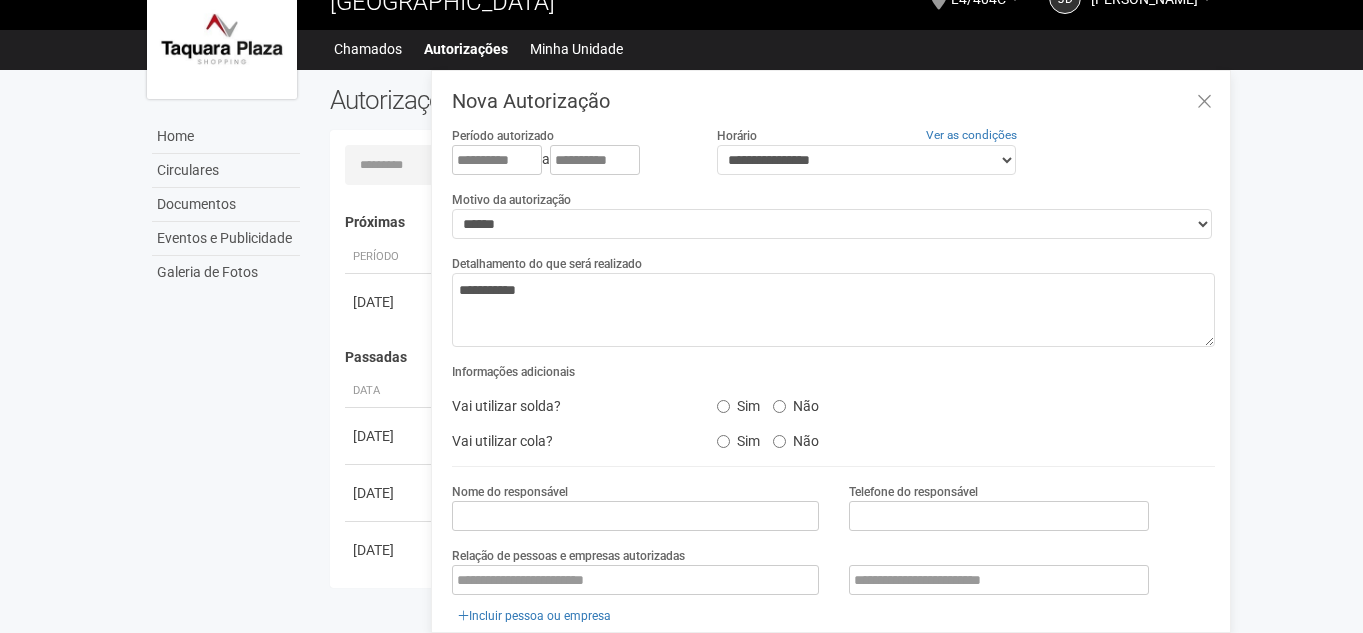 click on "Vai utilizar solda?
Sim
Não" at bounding box center [833, 406] 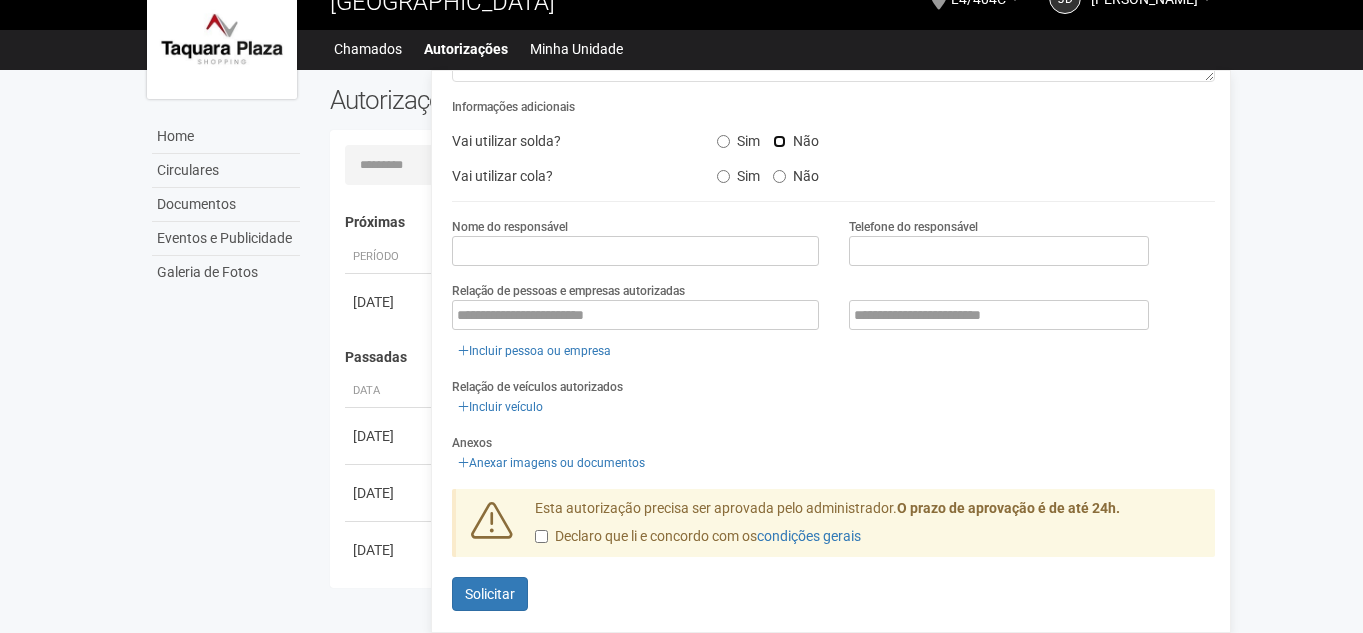 scroll, scrollTop: 269, scrollLeft: 0, axis: vertical 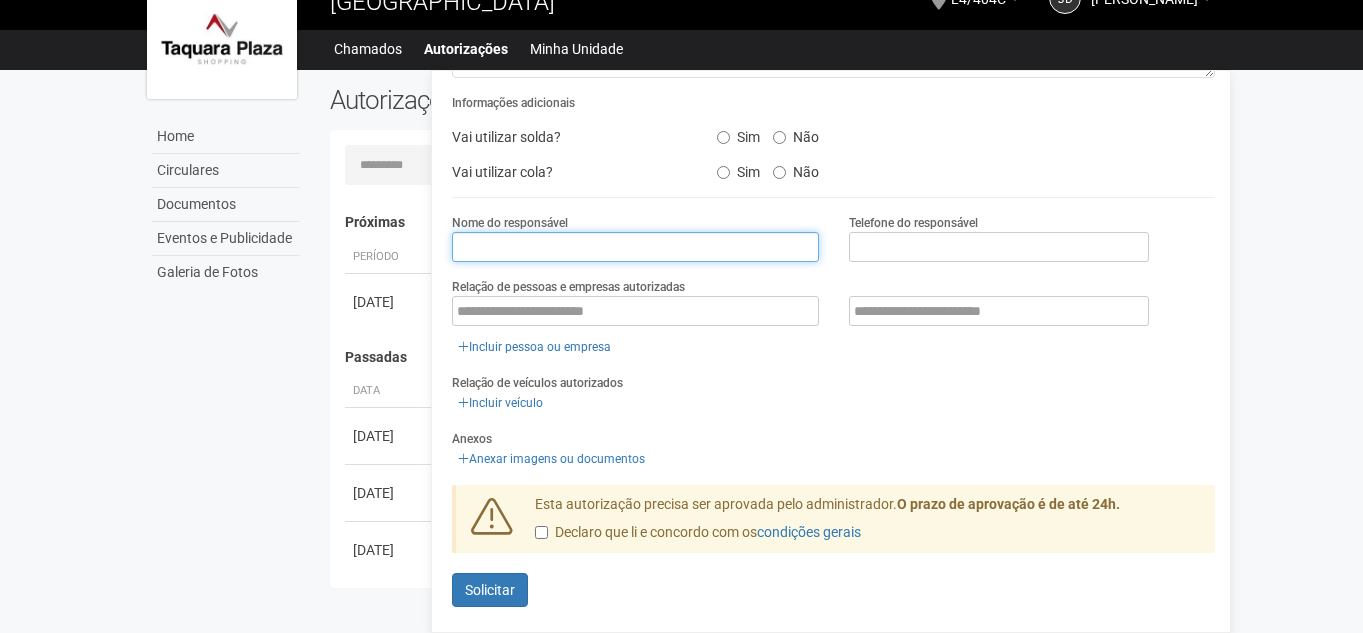 drag, startPoint x: 545, startPoint y: 242, endPoint x: 535, endPoint y: 245, distance: 10.440307 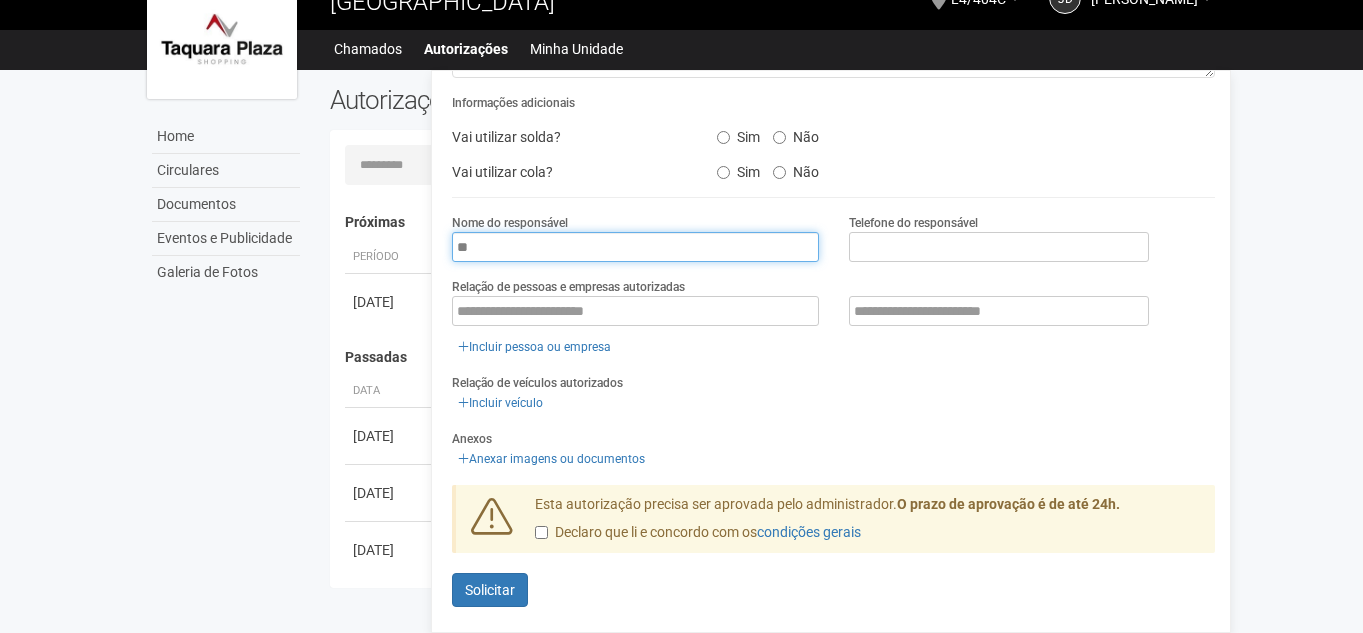 type on "****" 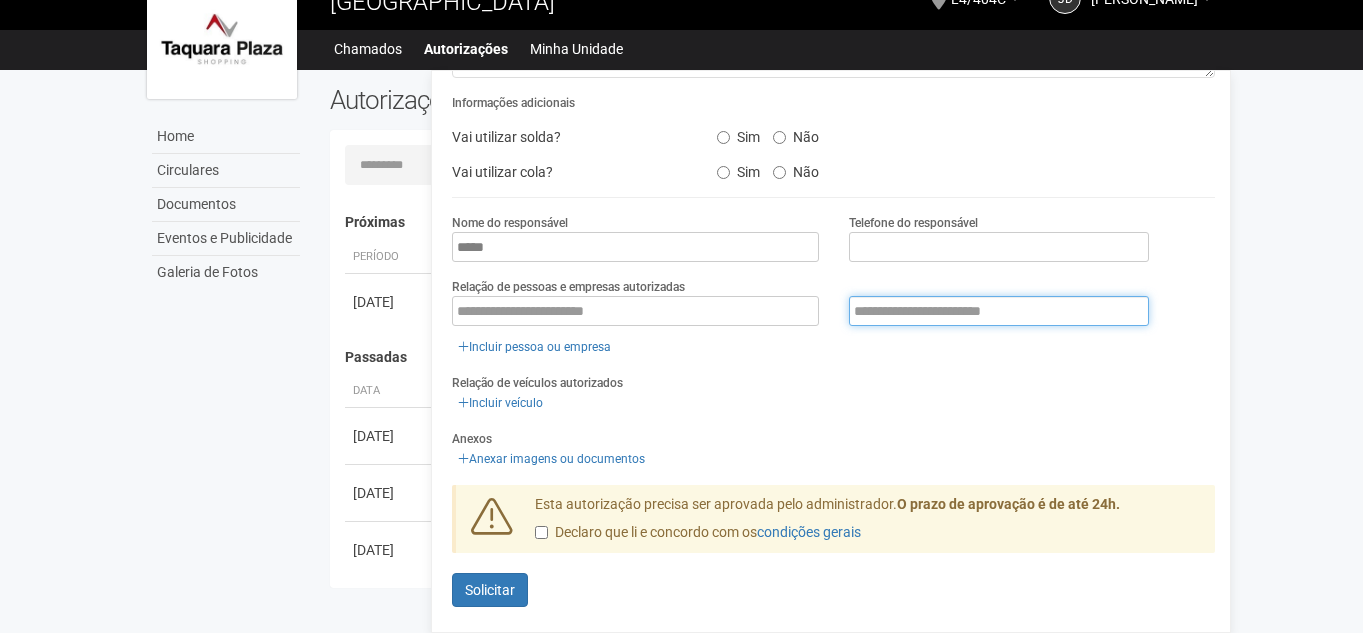 click at bounding box center [999, 311] 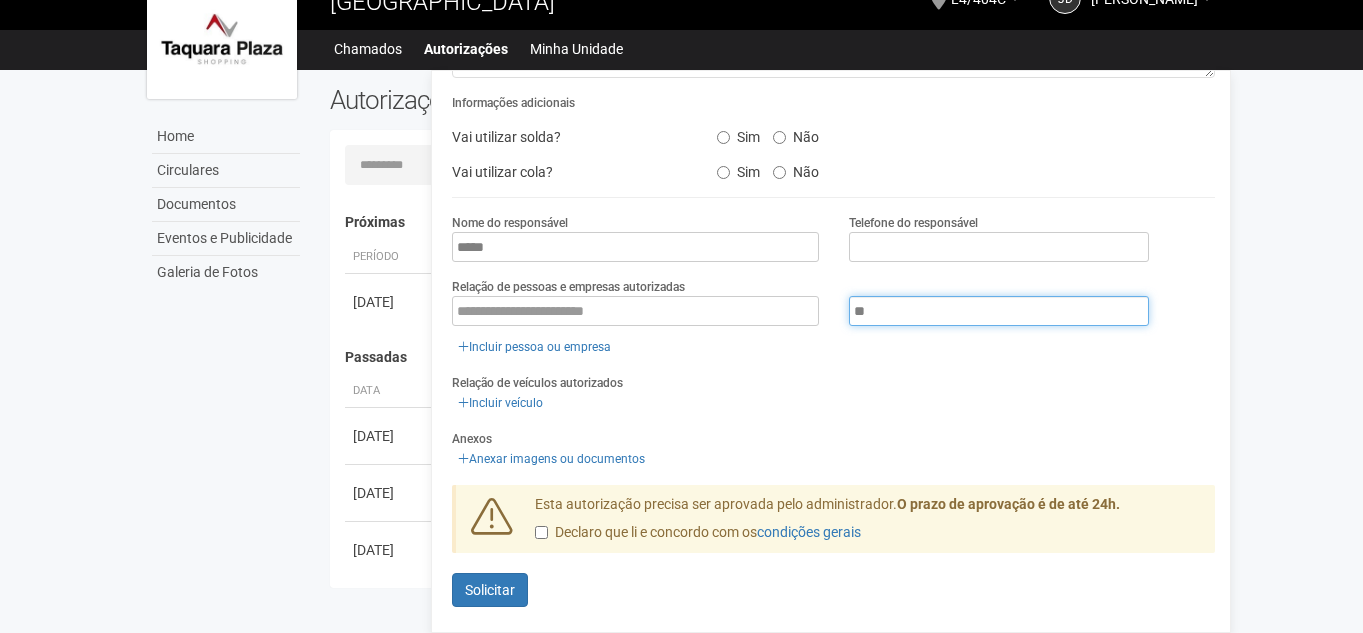 type on "*" 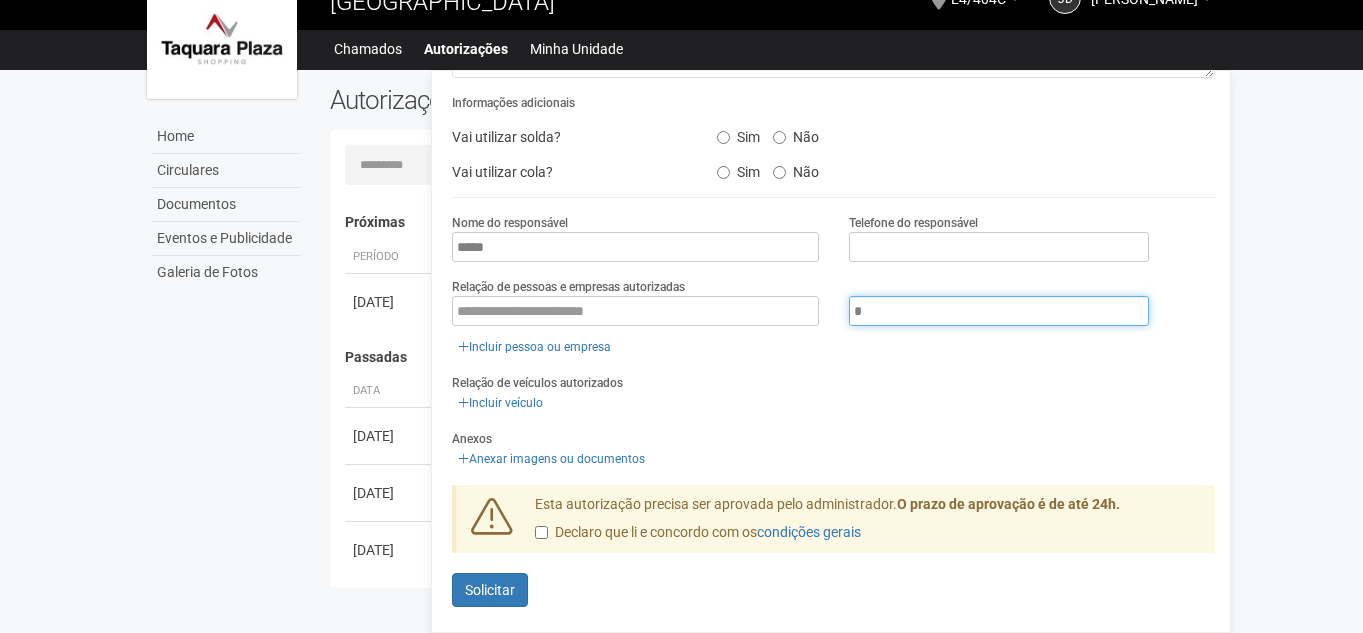 type 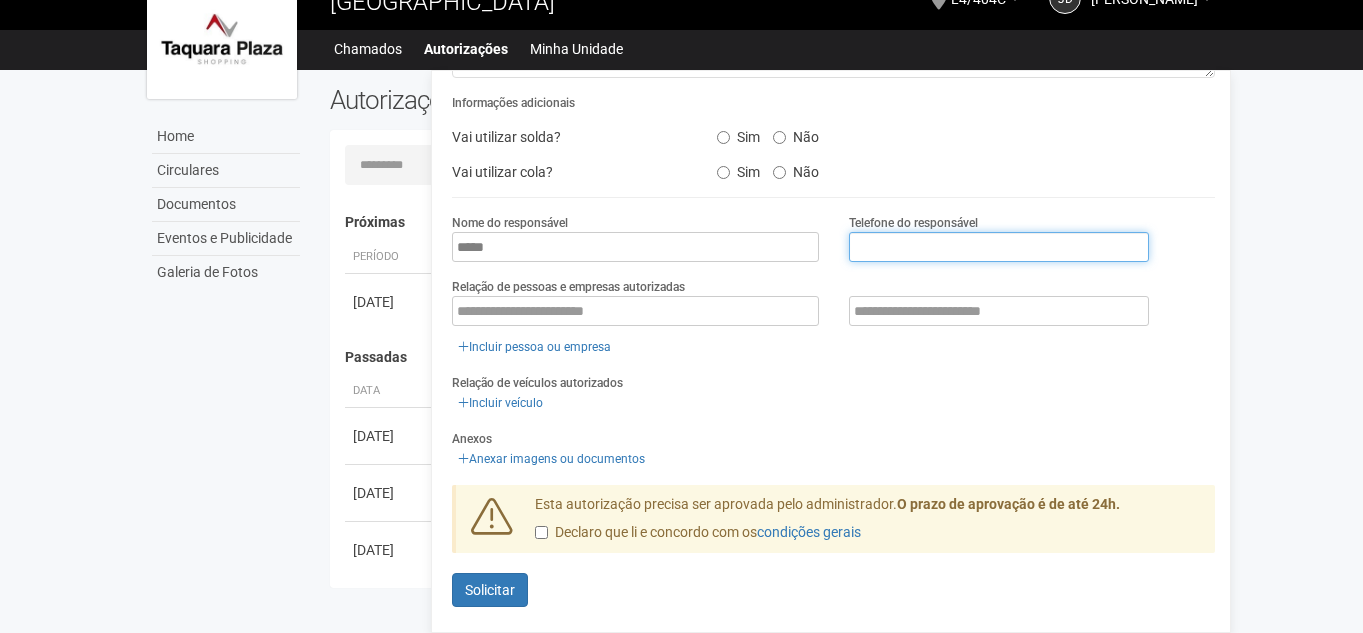 click at bounding box center (999, 247) 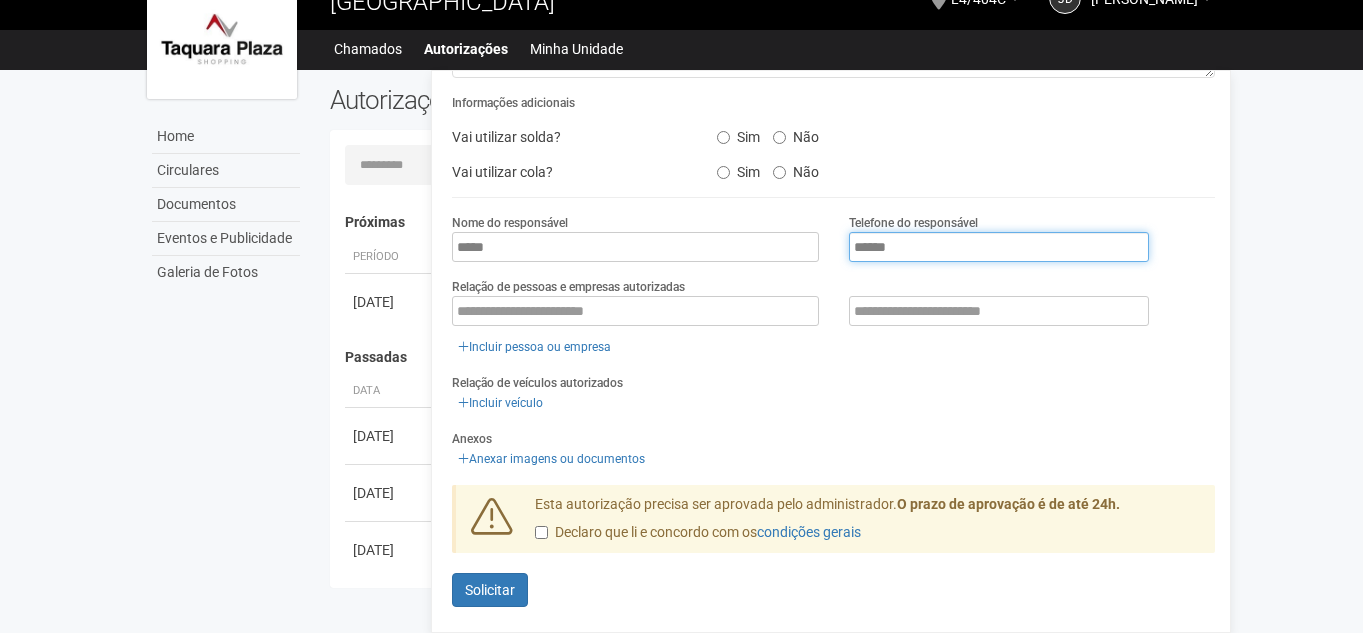 type on "**********" 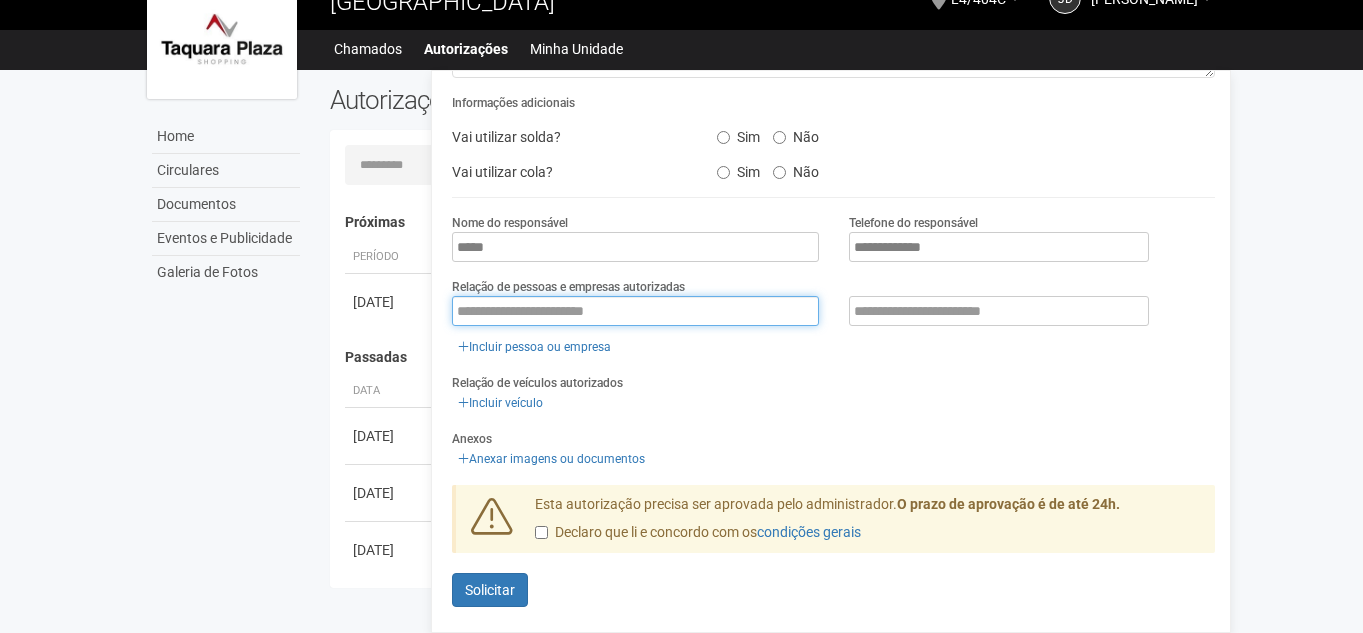 click at bounding box center (635, 311) 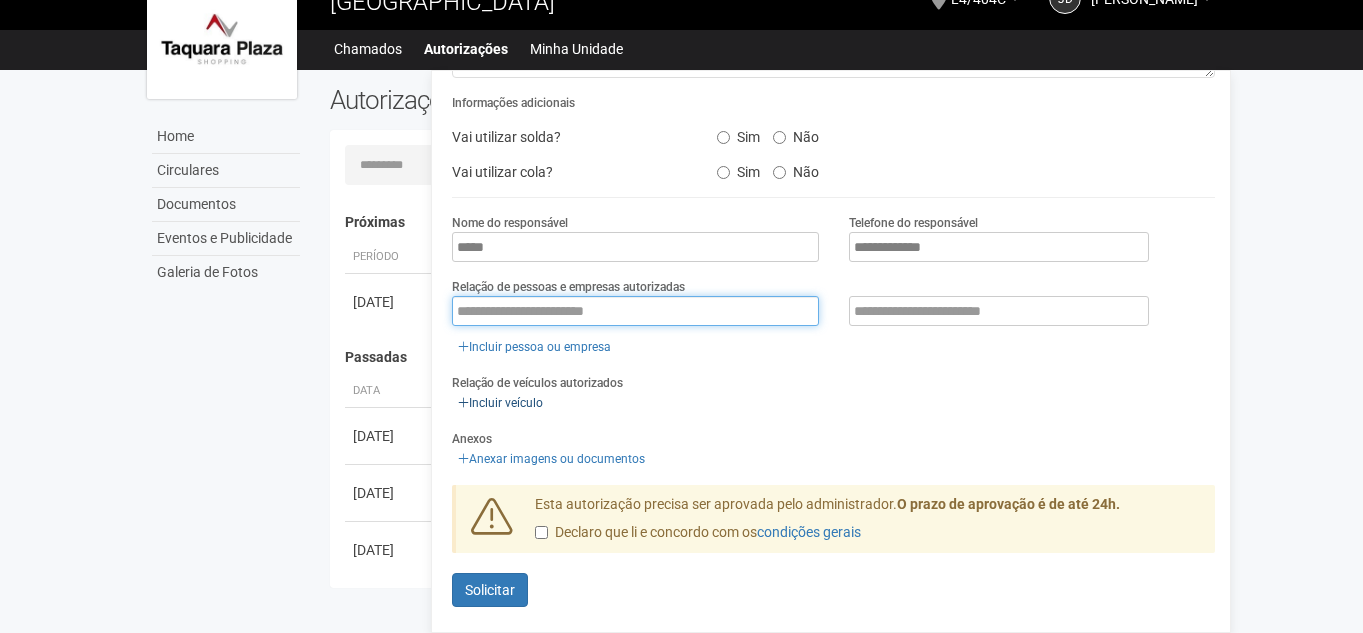 paste on "**********" 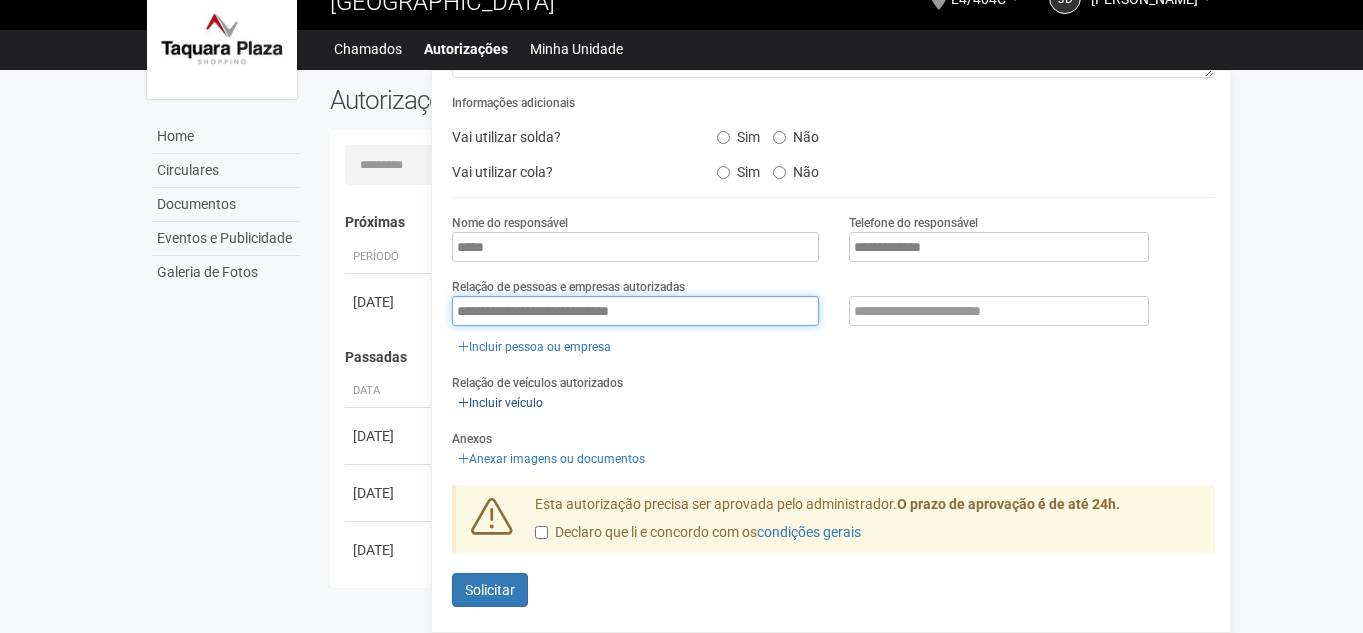 type on "**********" 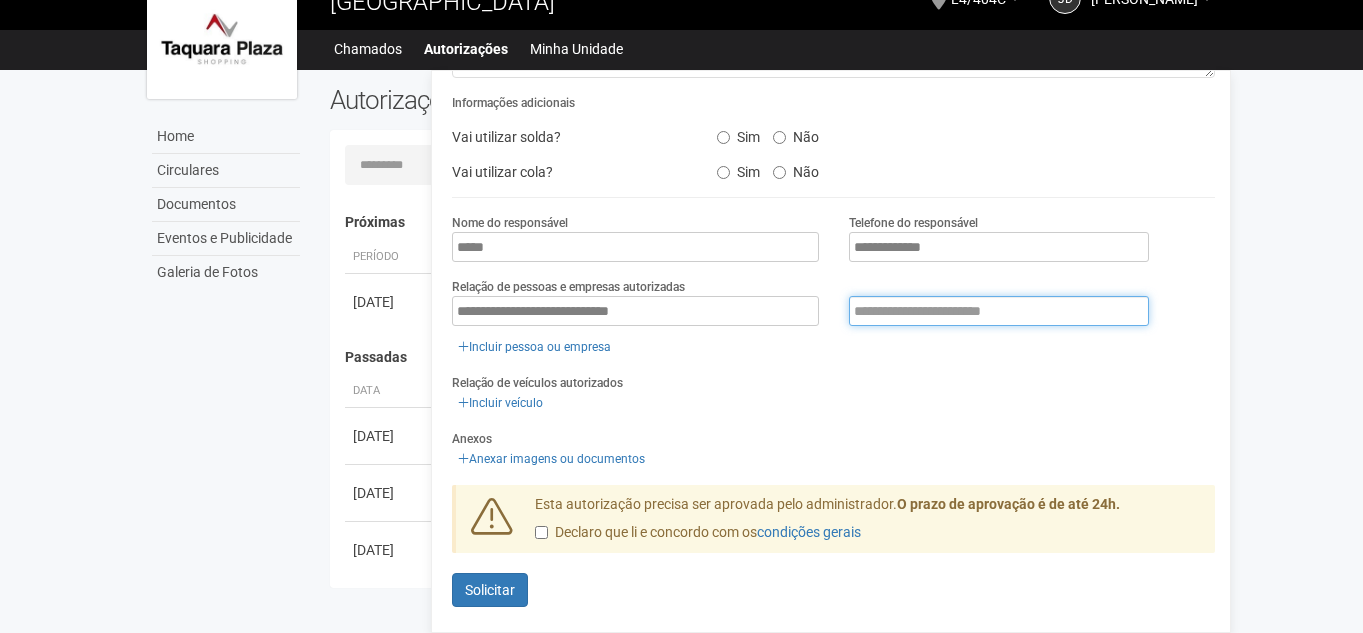paste on "**********" 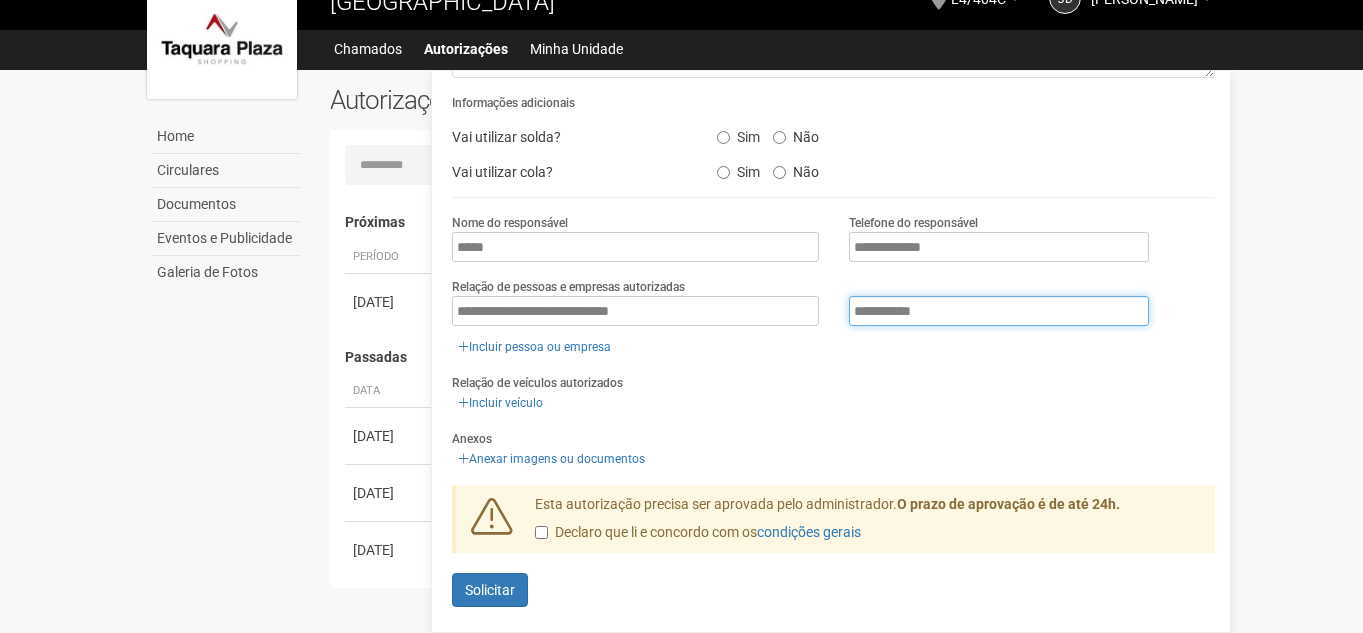 type on "**********" 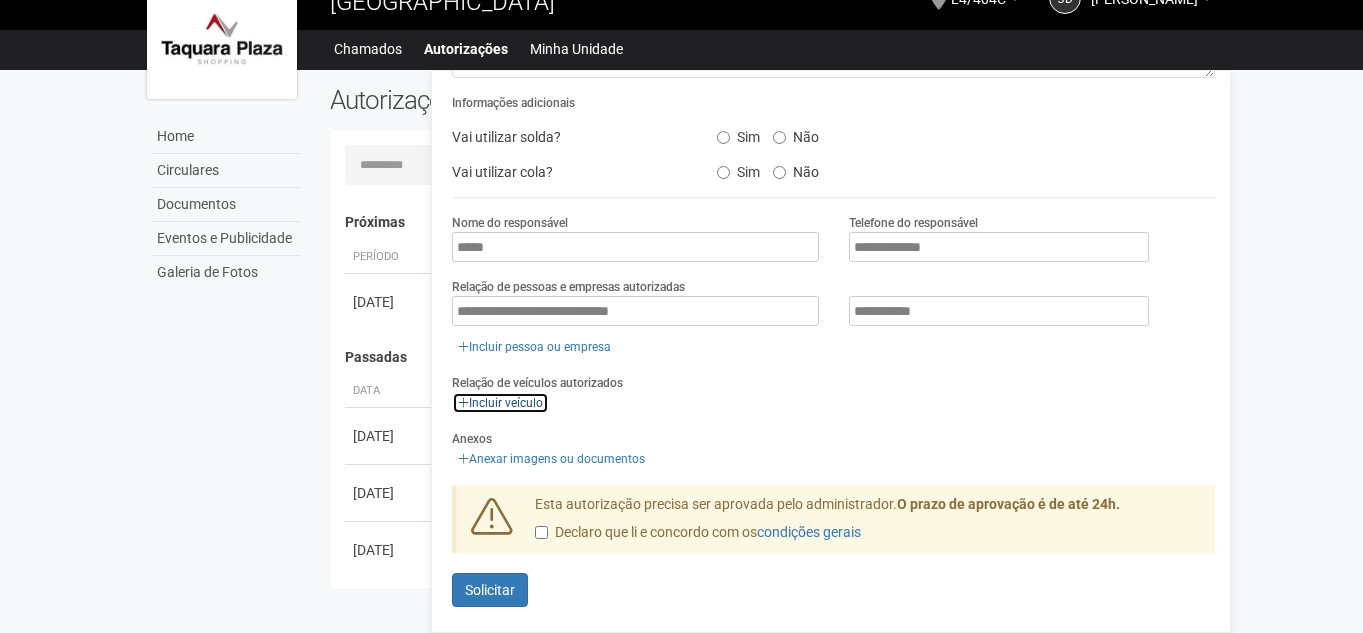 click on "Incluir veículo" at bounding box center (500, 403) 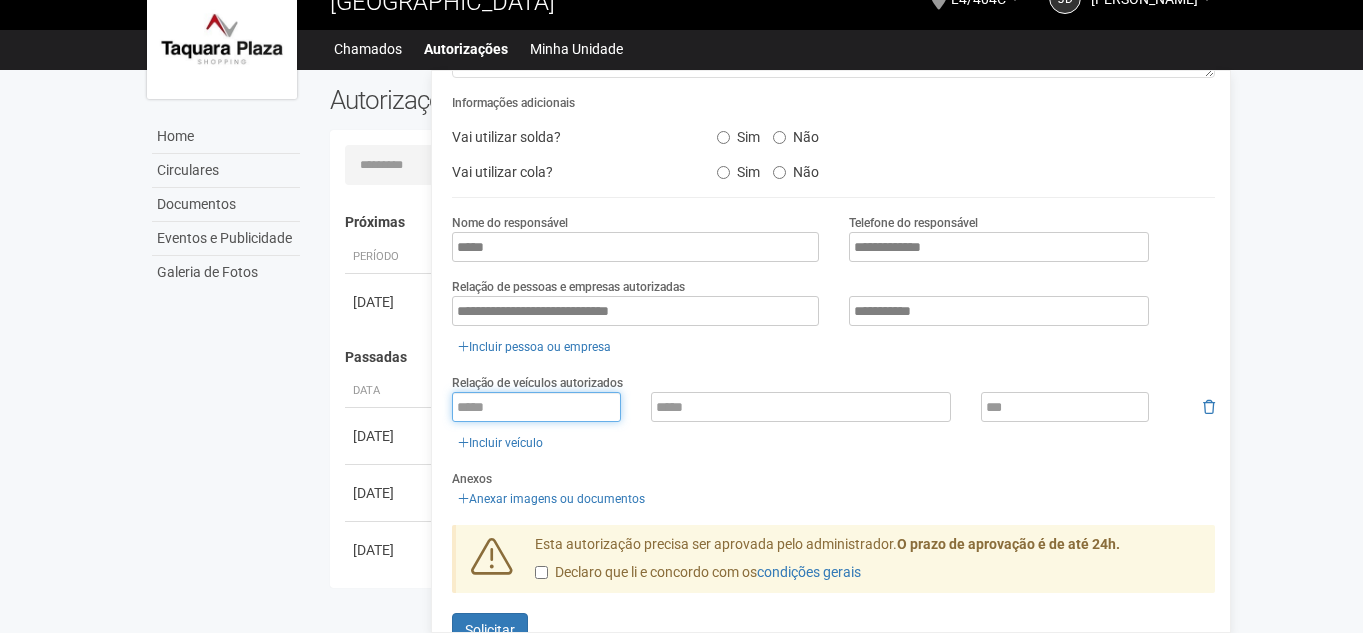 click at bounding box center [536, 407] 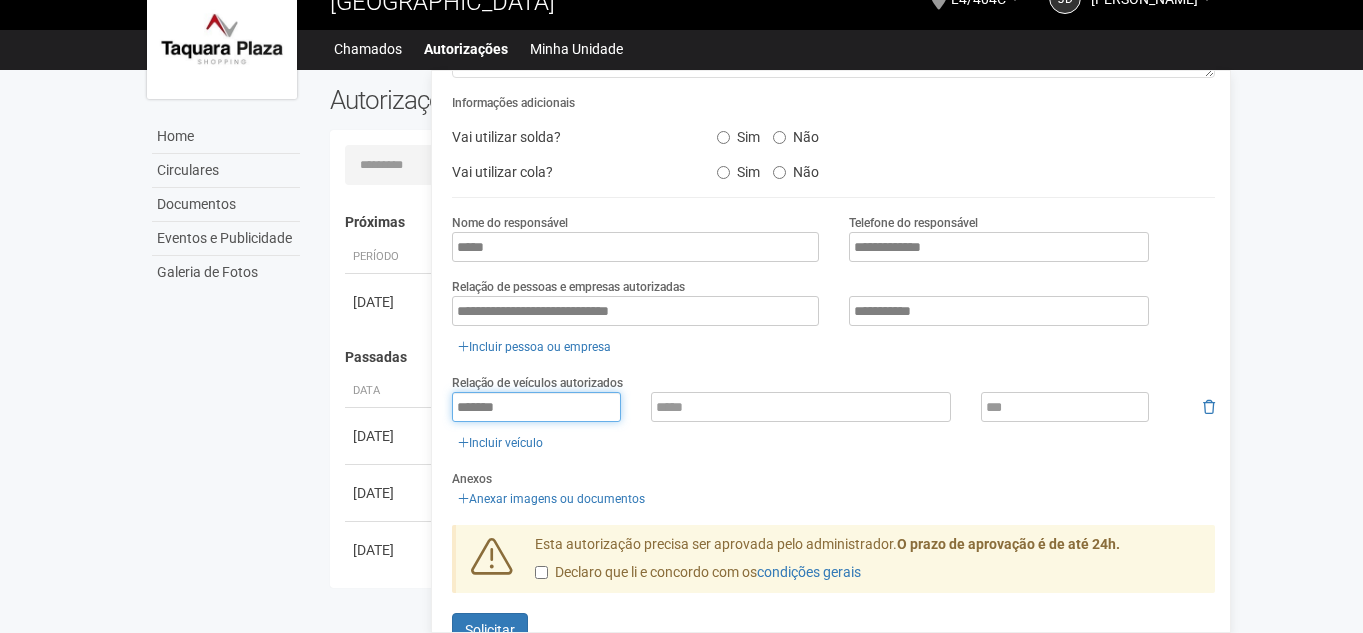 type on "*******" 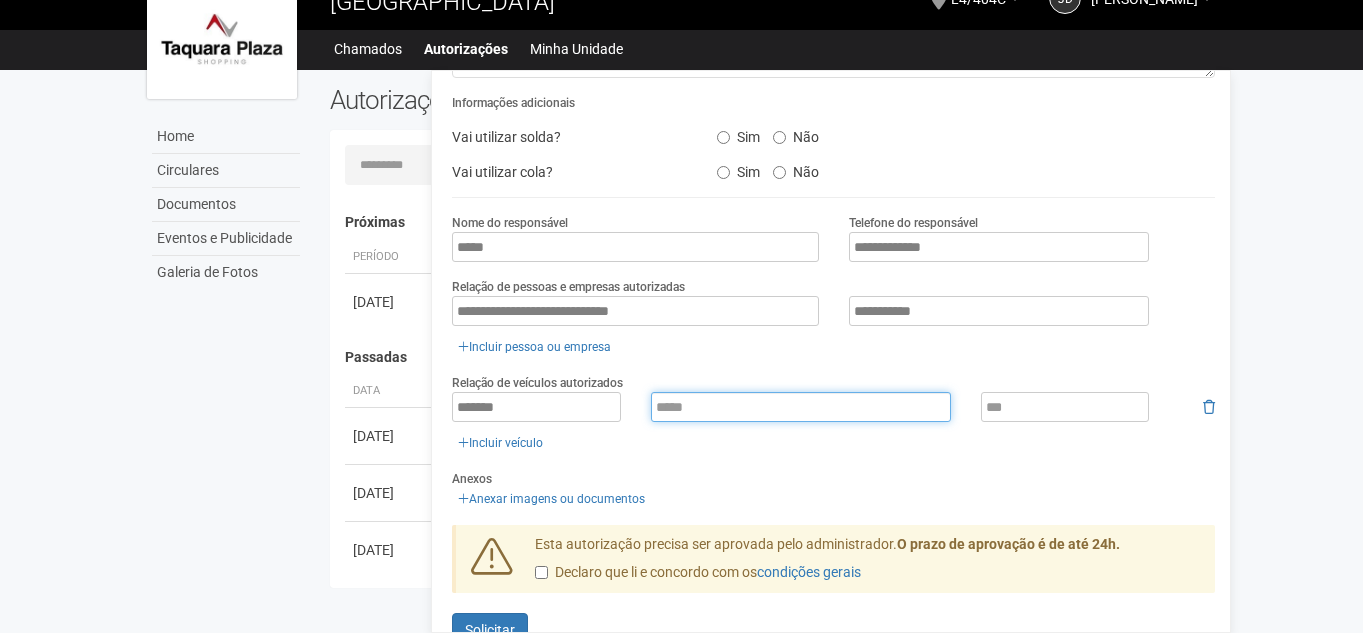 paste on "**********" 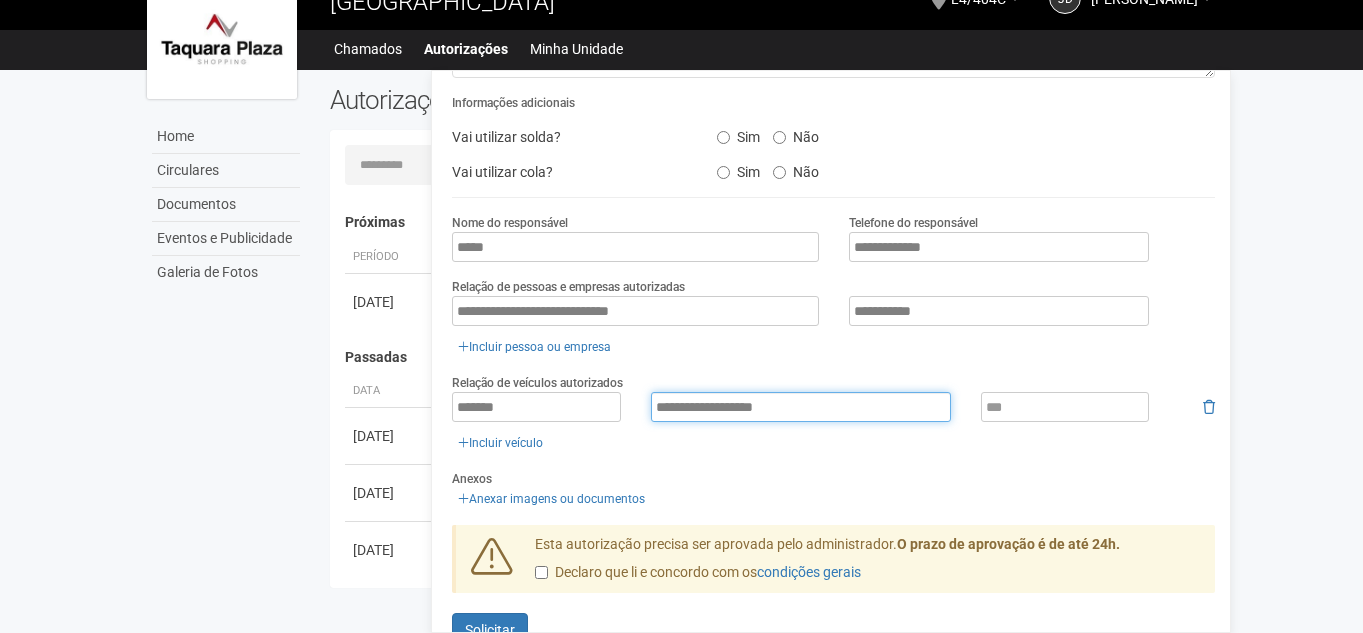 type on "**********" 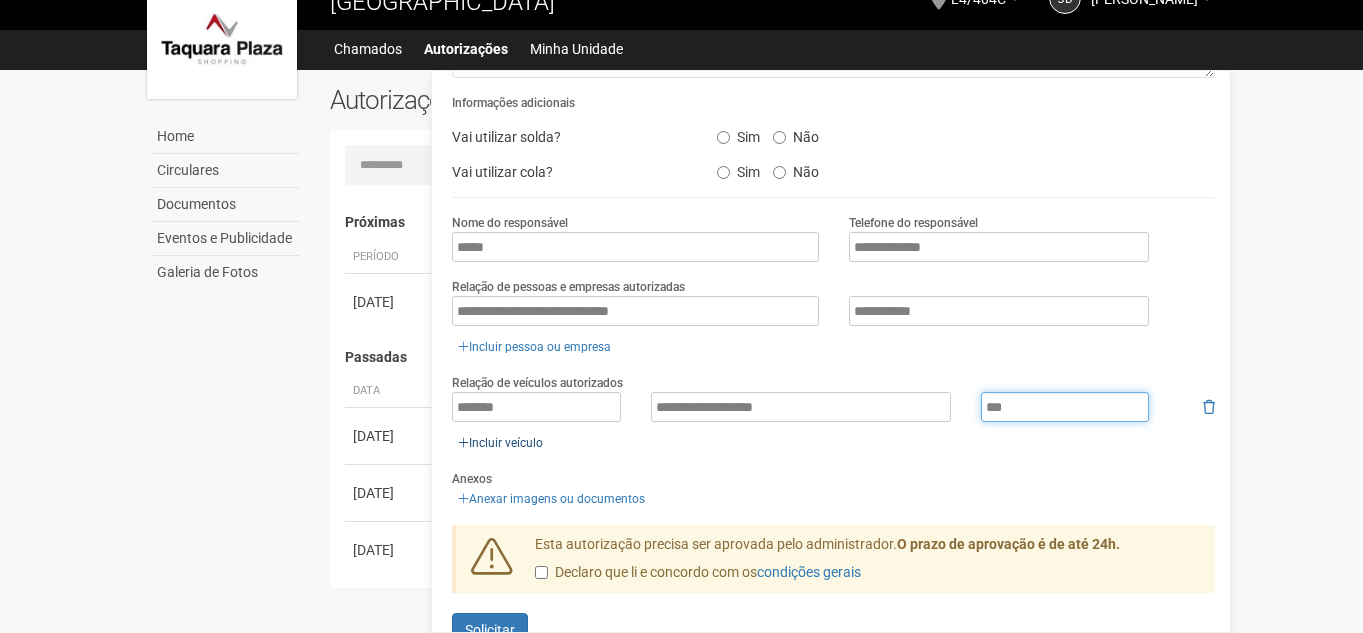 type on "***" 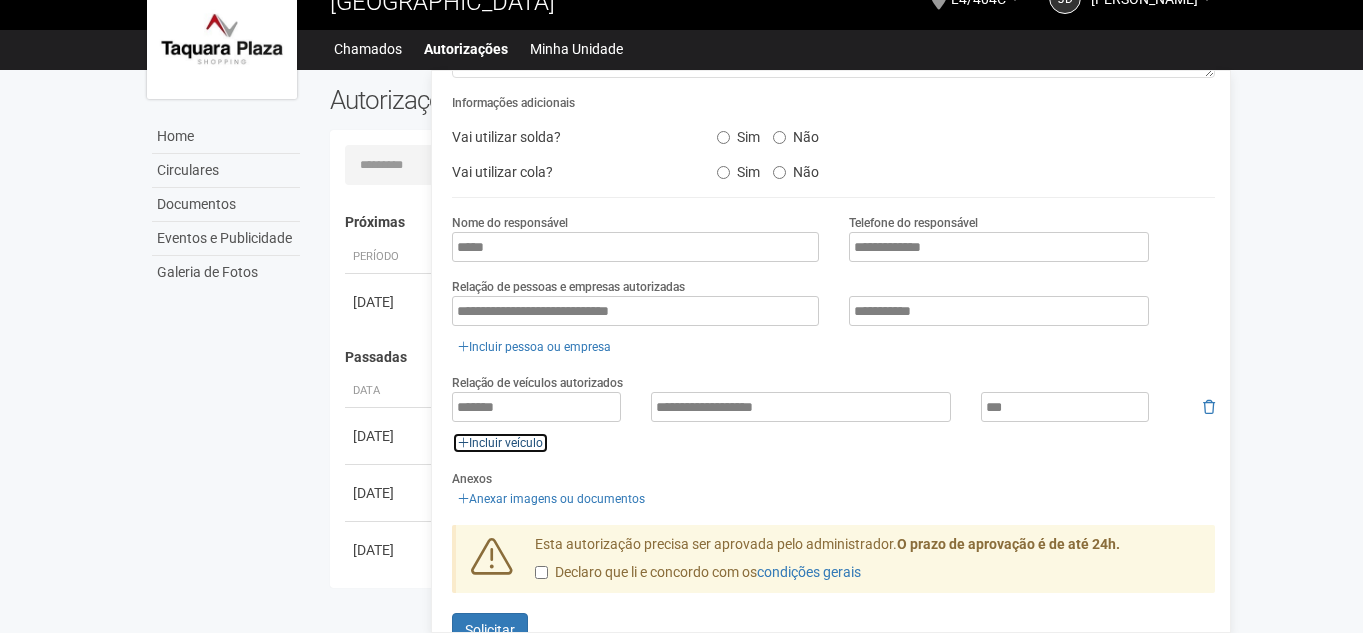 click on "Incluir veículo" at bounding box center [500, 443] 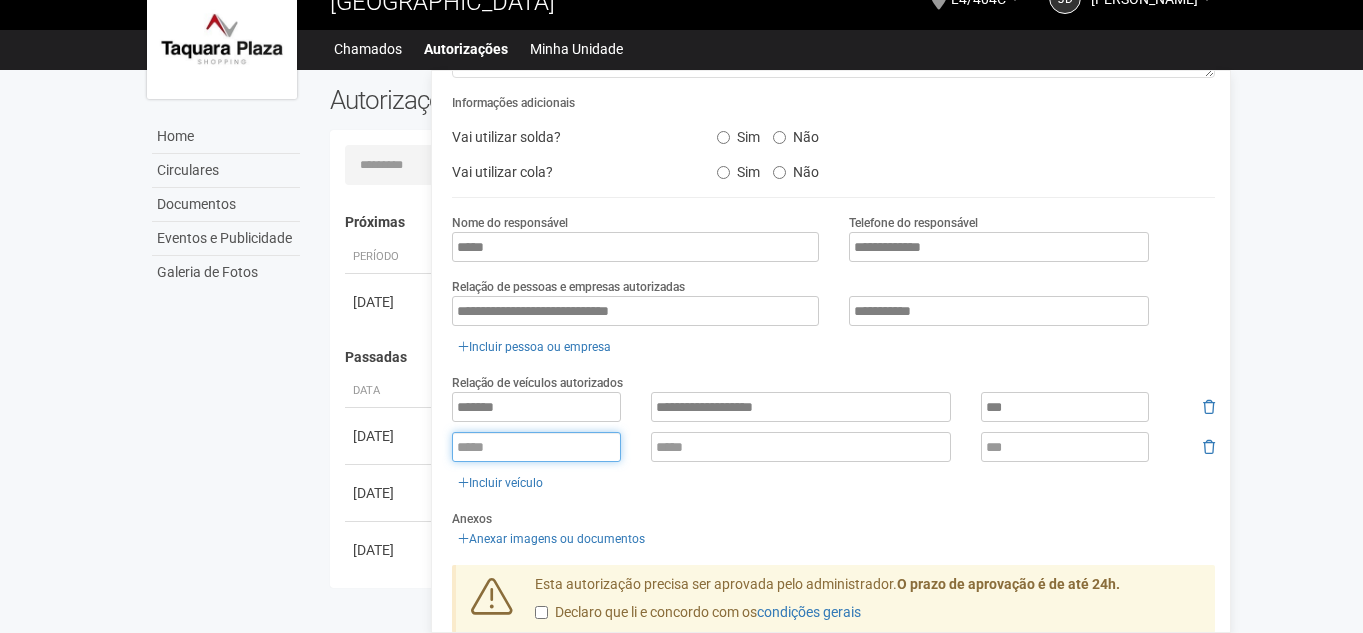 click at bounding box center (536, 447) 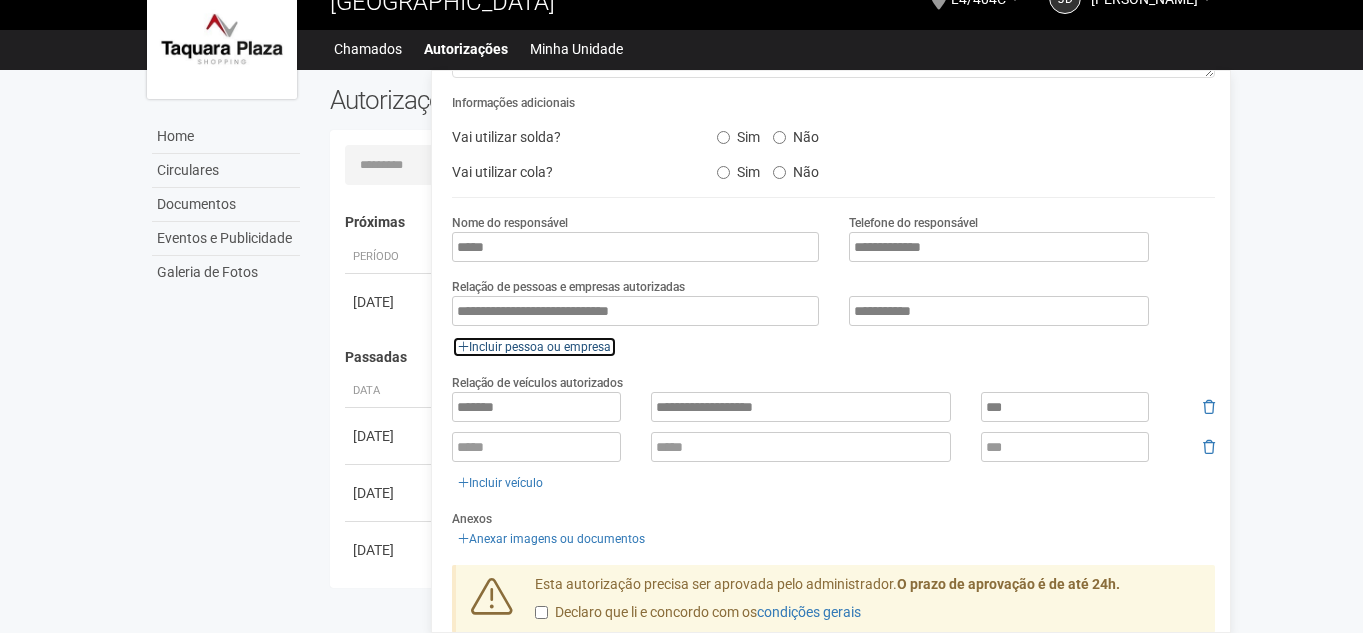 click on "Incluir pessoa ou empresa" at bounding box center [534, 347] 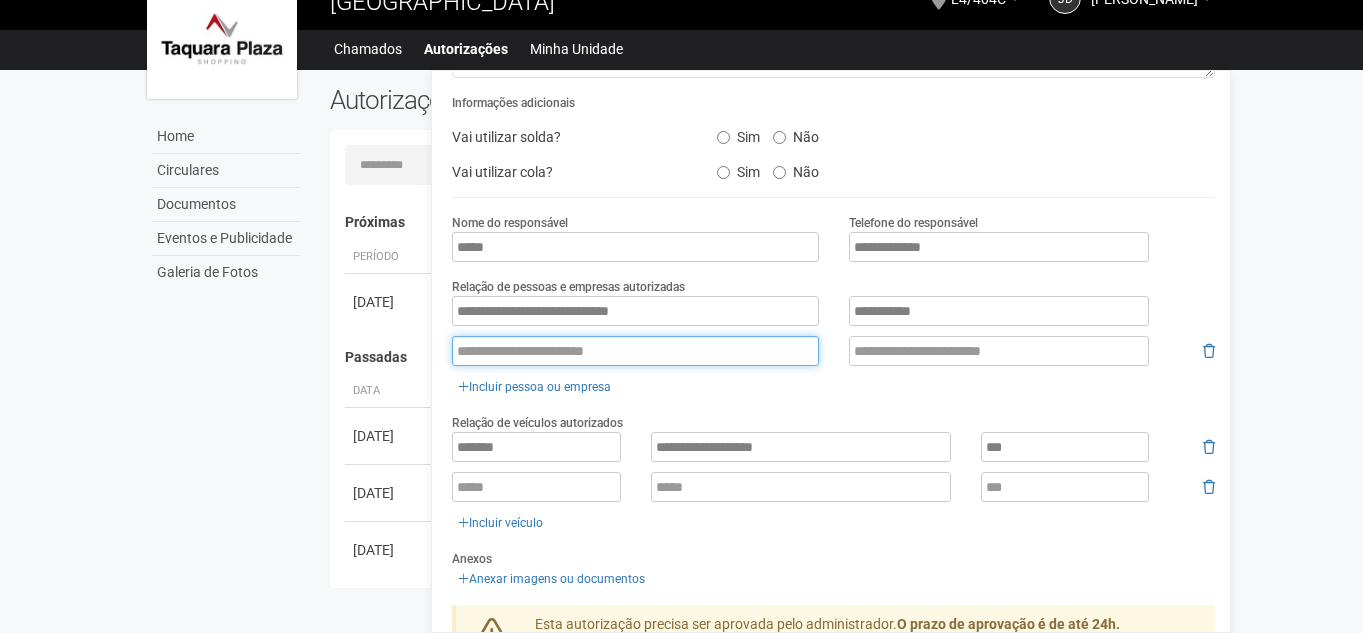 click at bounding box center (635, 351) 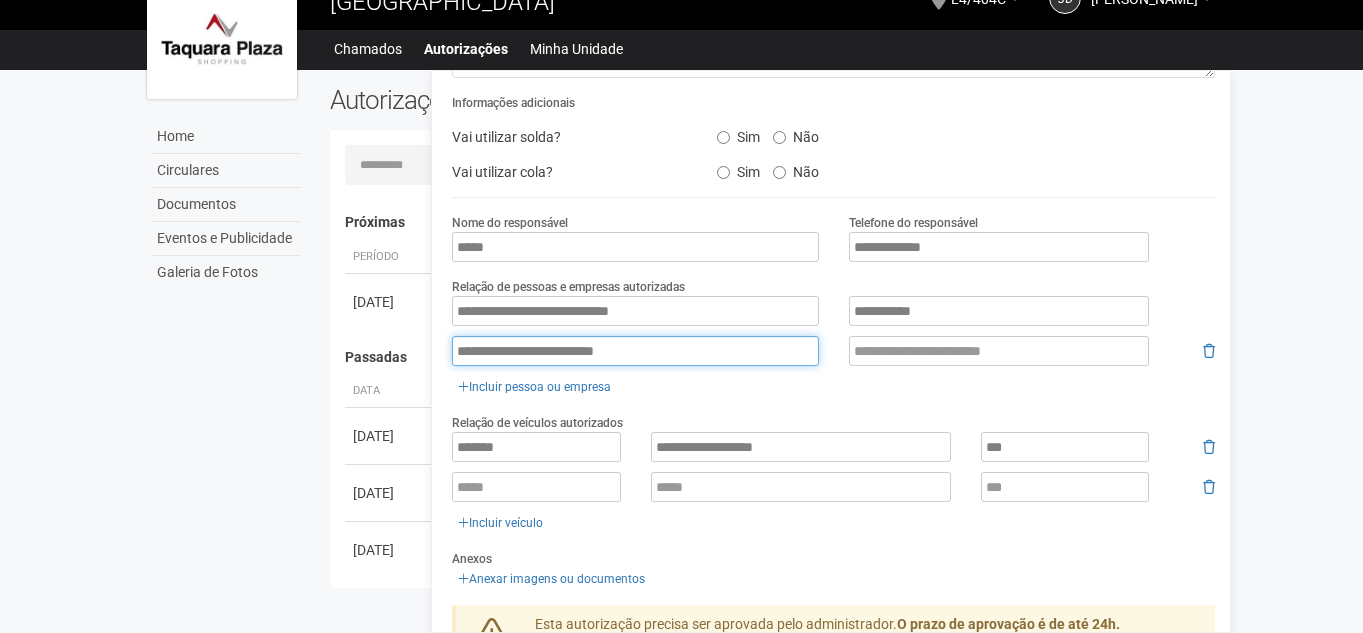 type on "**********" 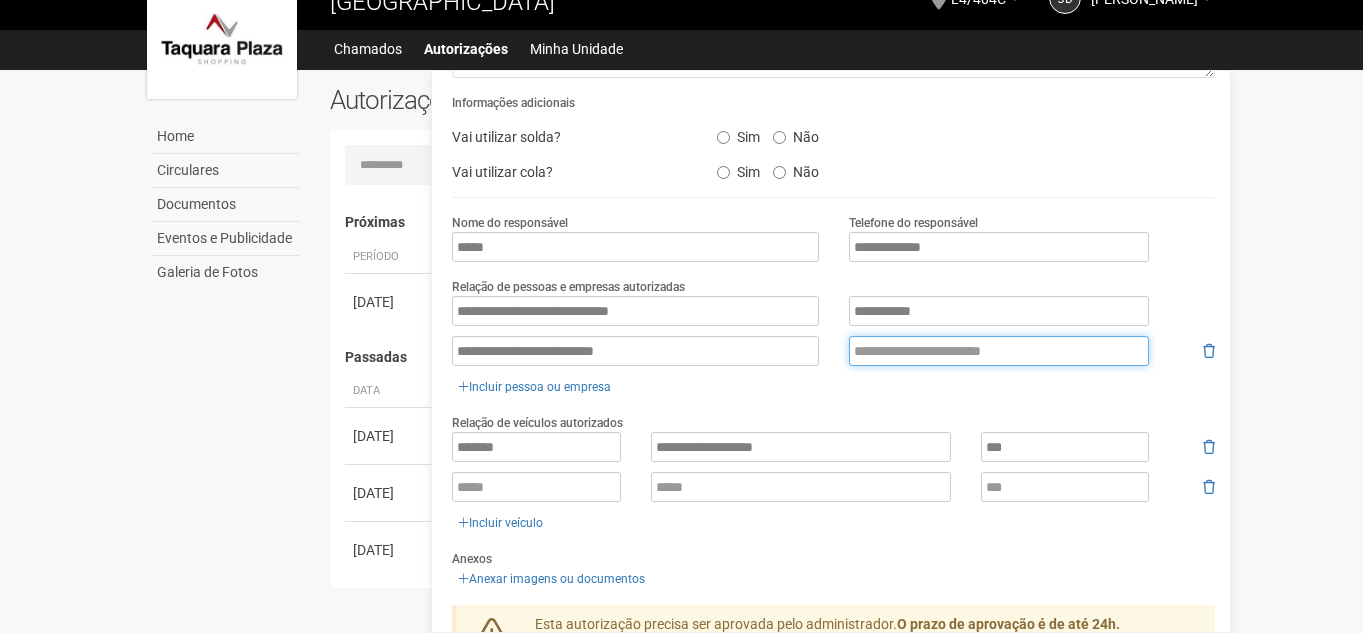 paste on "**********" 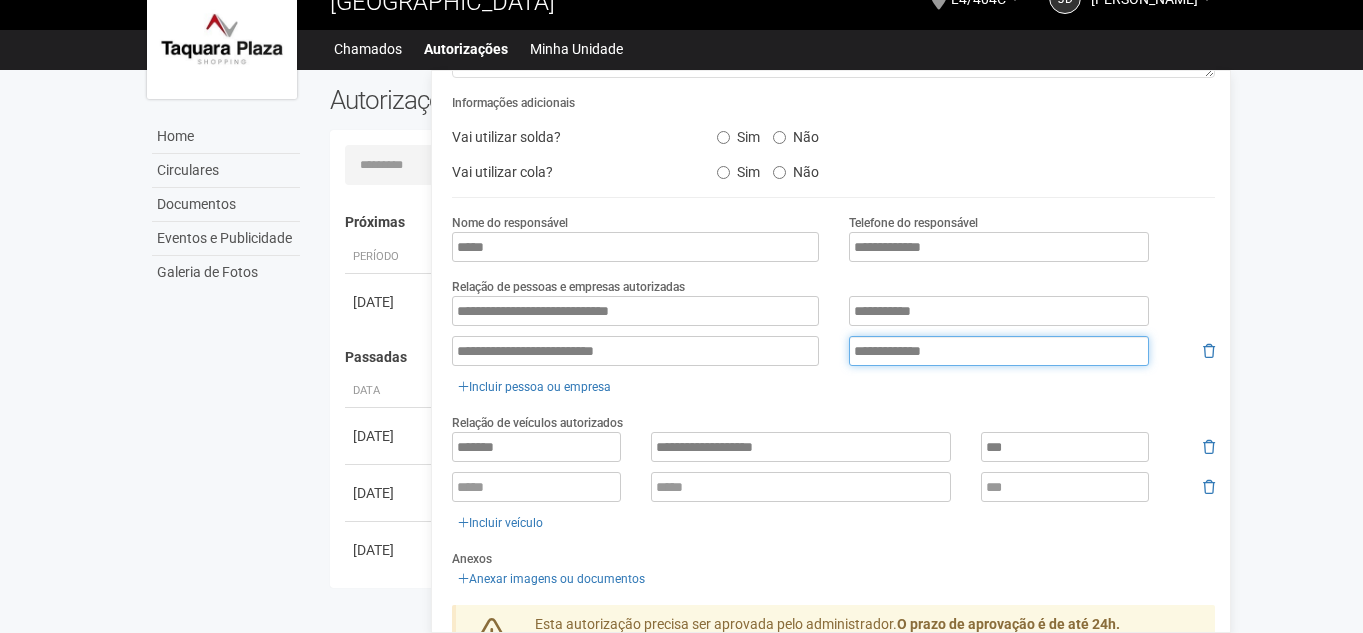 type on "**********" 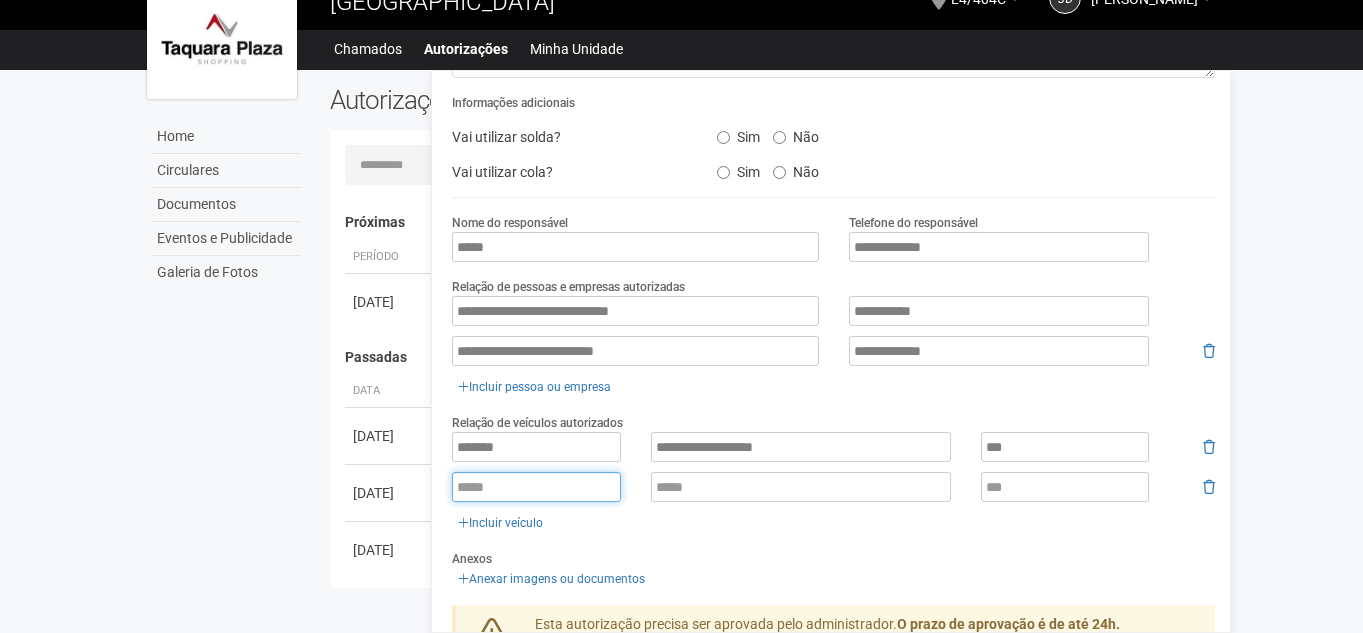 click at bounding box center [536, 487] 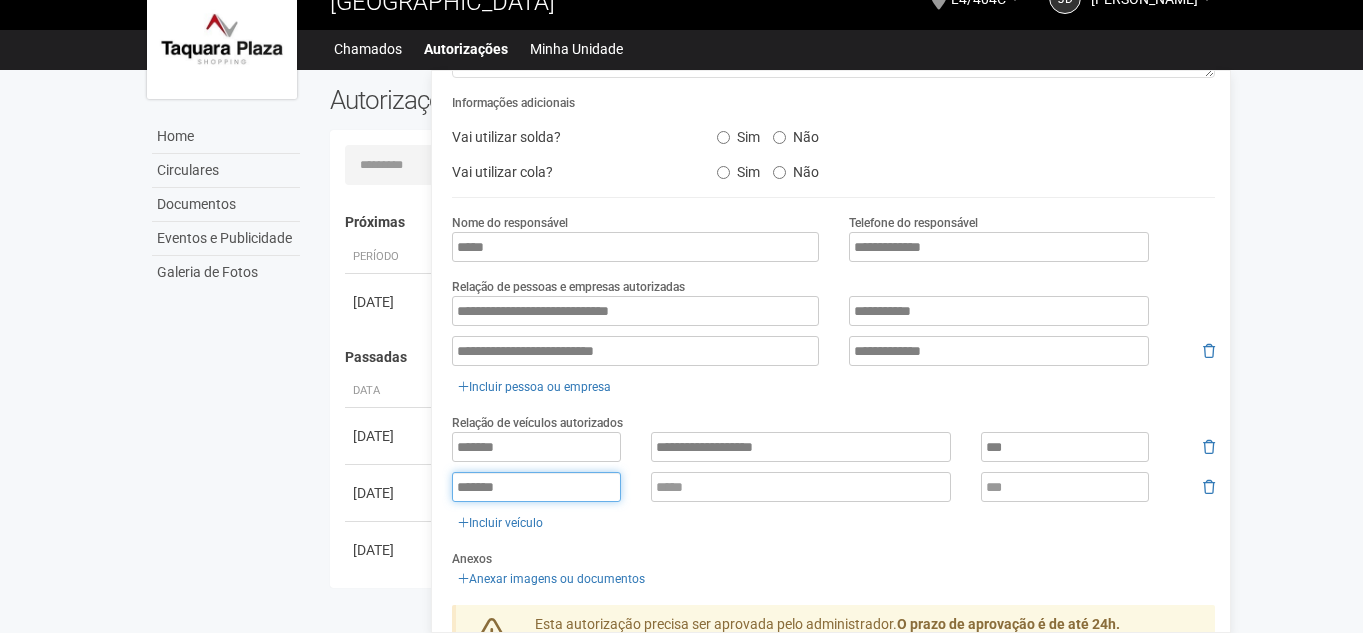 type on "*******" 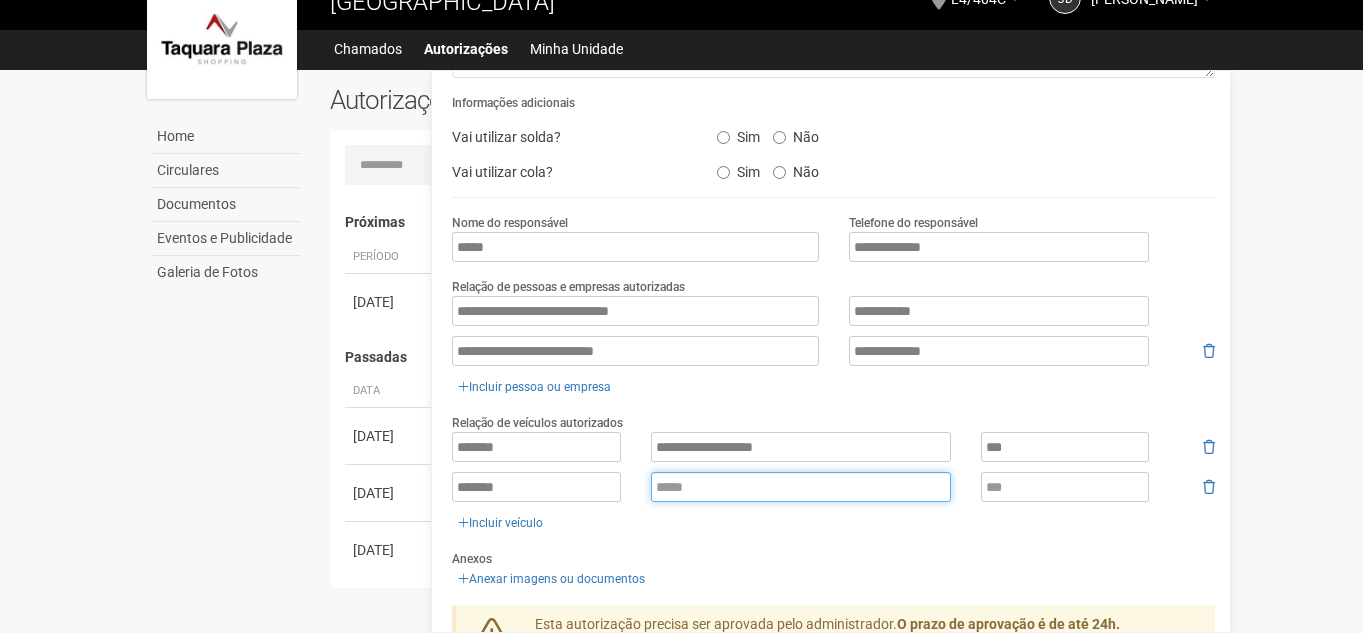 paste on "**********" 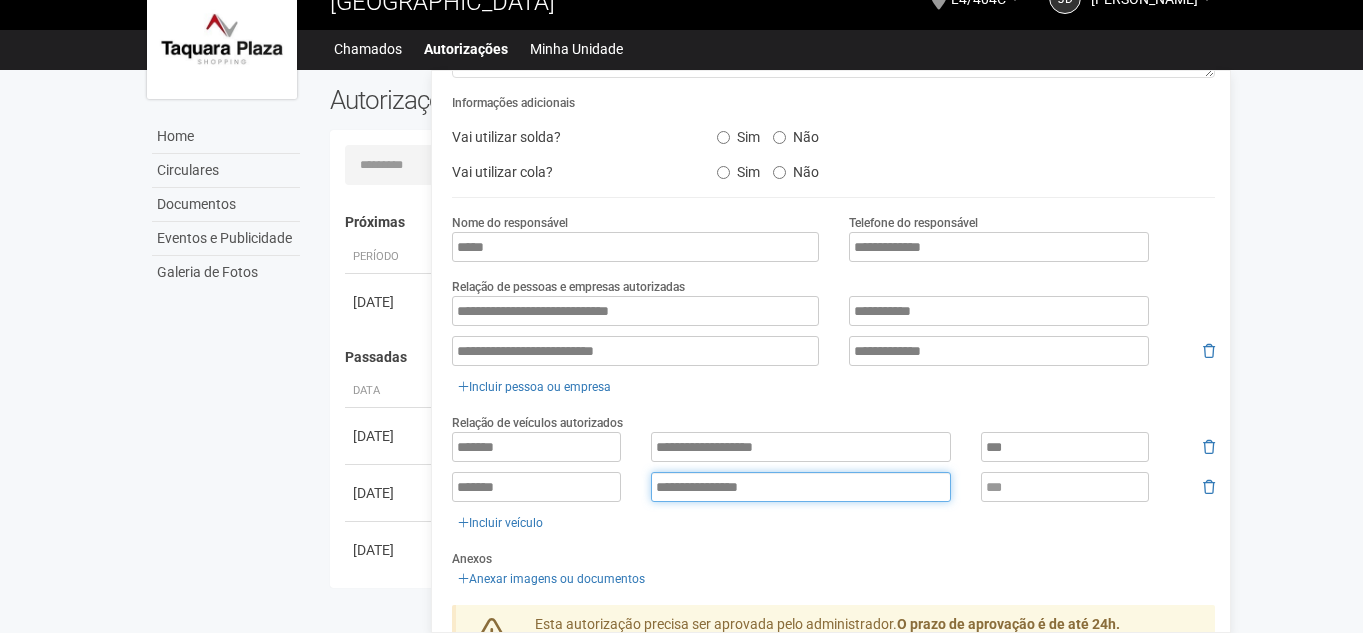 type on "**********" 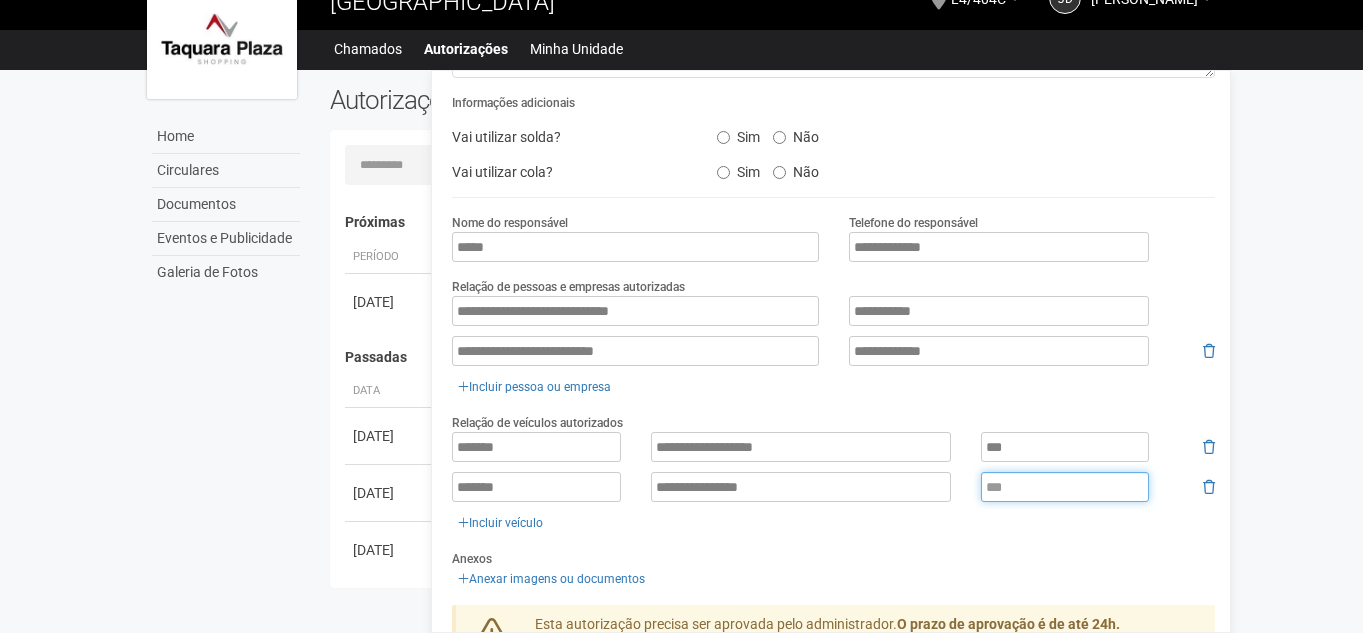 paste on "******" 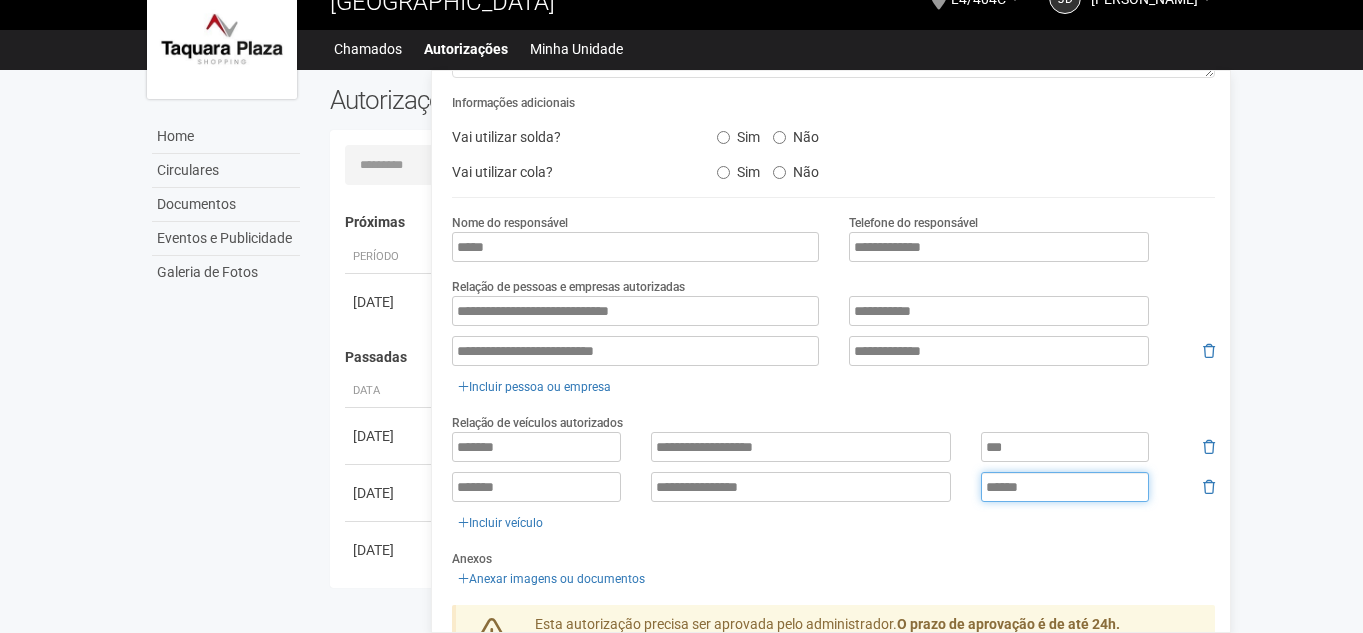 type on "******" 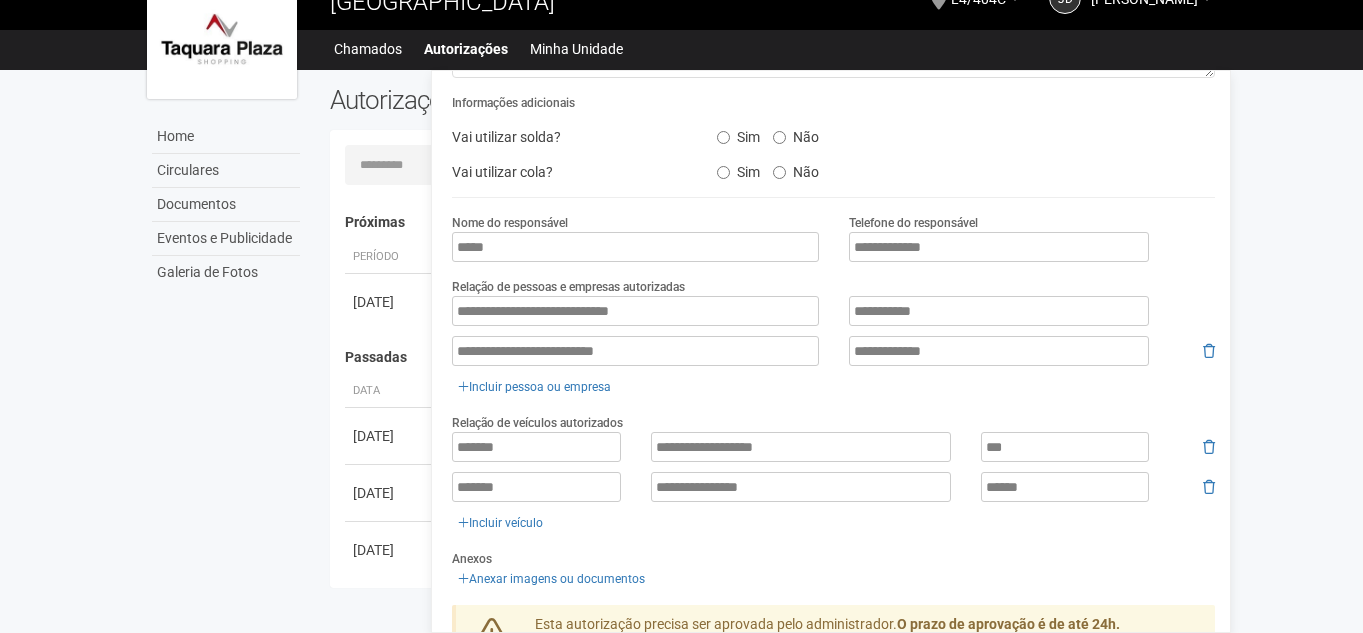 click on "**********" at bounding box center [833, 483] 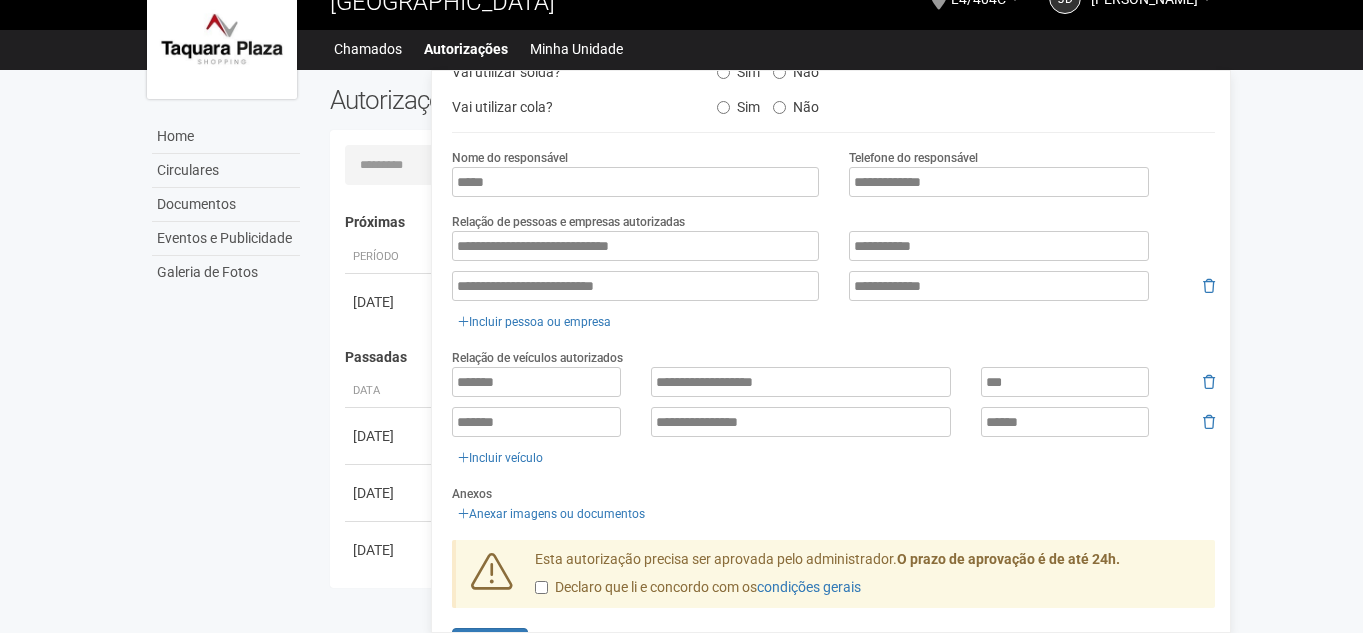 scroll, scrollTop: 369, scrollLeft: 0, axis: vertical 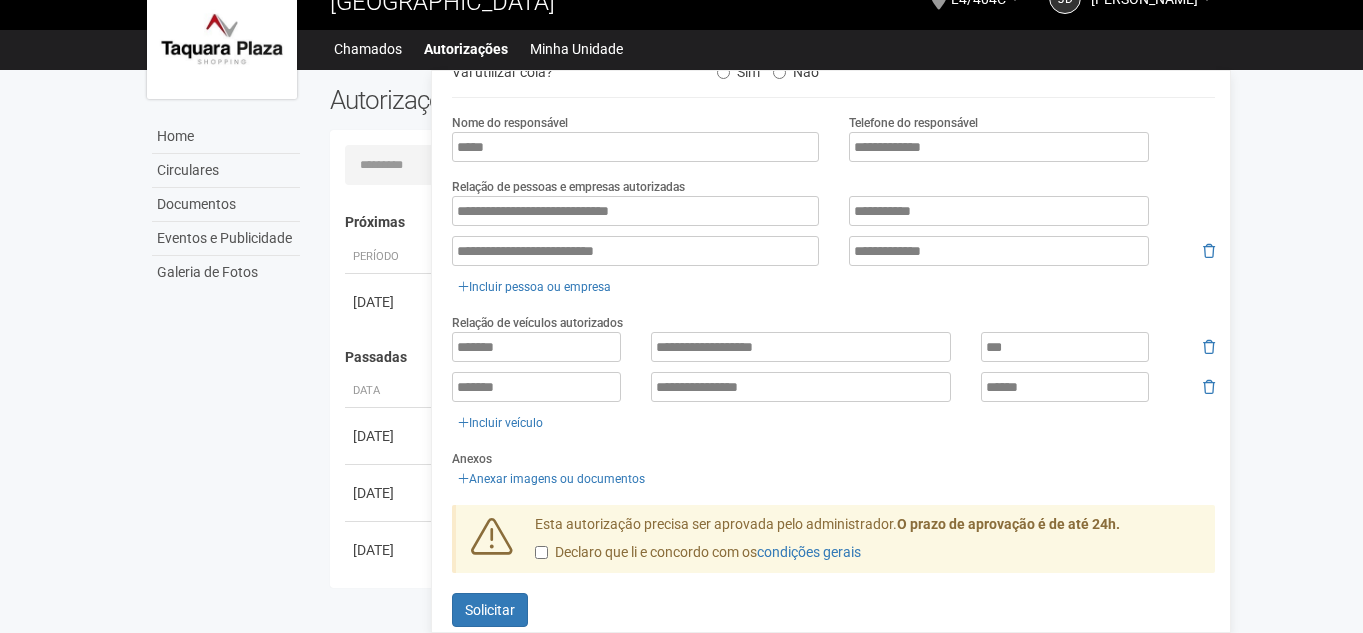 click on "Esta autorização precisa ser aprovada pelo administrador.
O prazo de aprovação é de até 24h.
Declaro que li e concordo com os
condições gerais" at bounding box center (868, 544) 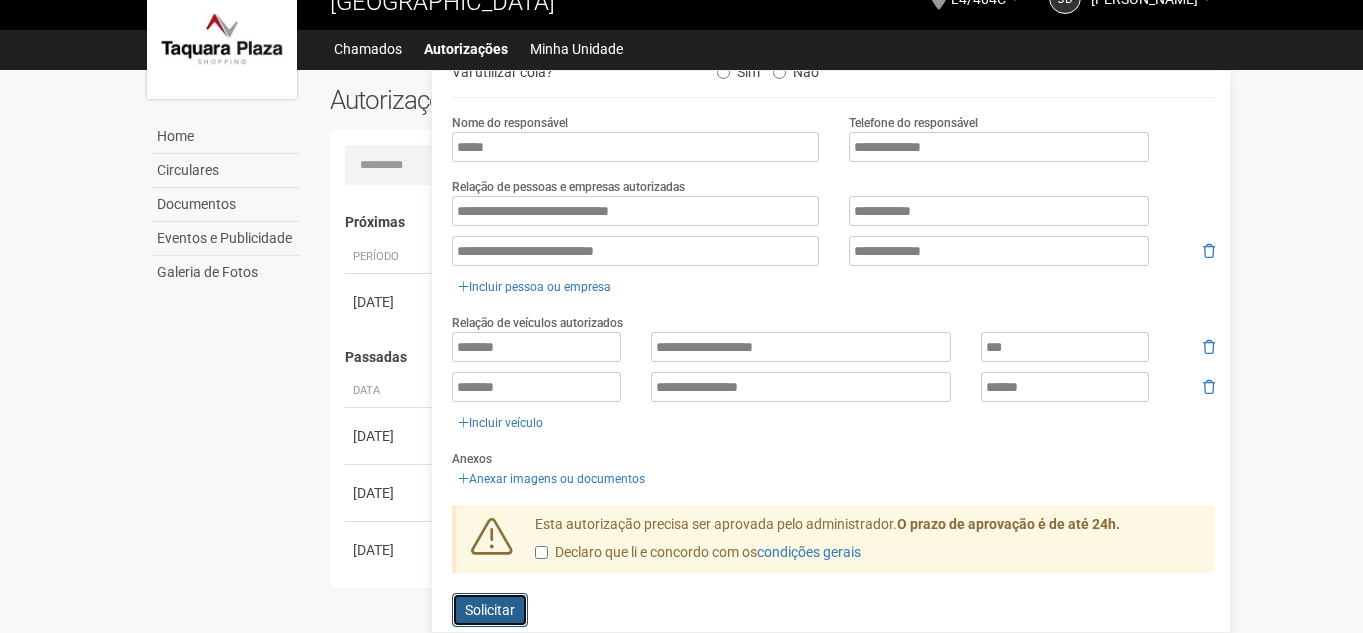 click on "Solicitar" at bounding box center [490, 610] 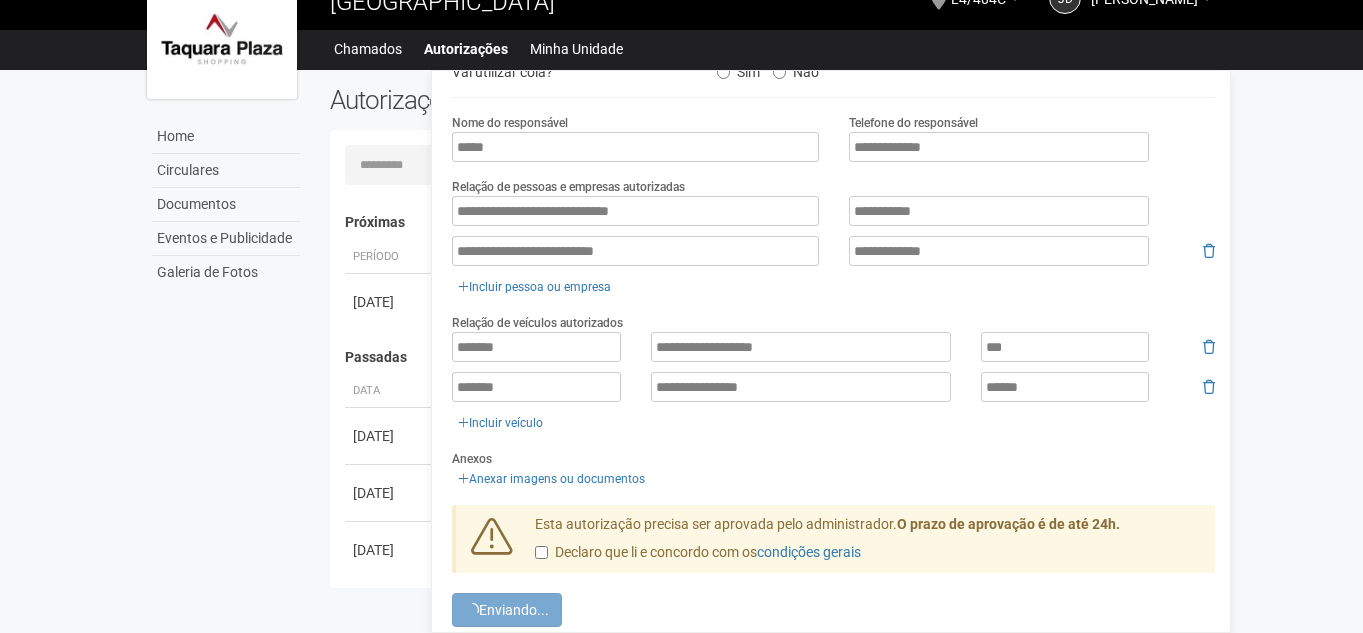 scroll, scrollTop: 0, scrollLeft: 0, axis: both 